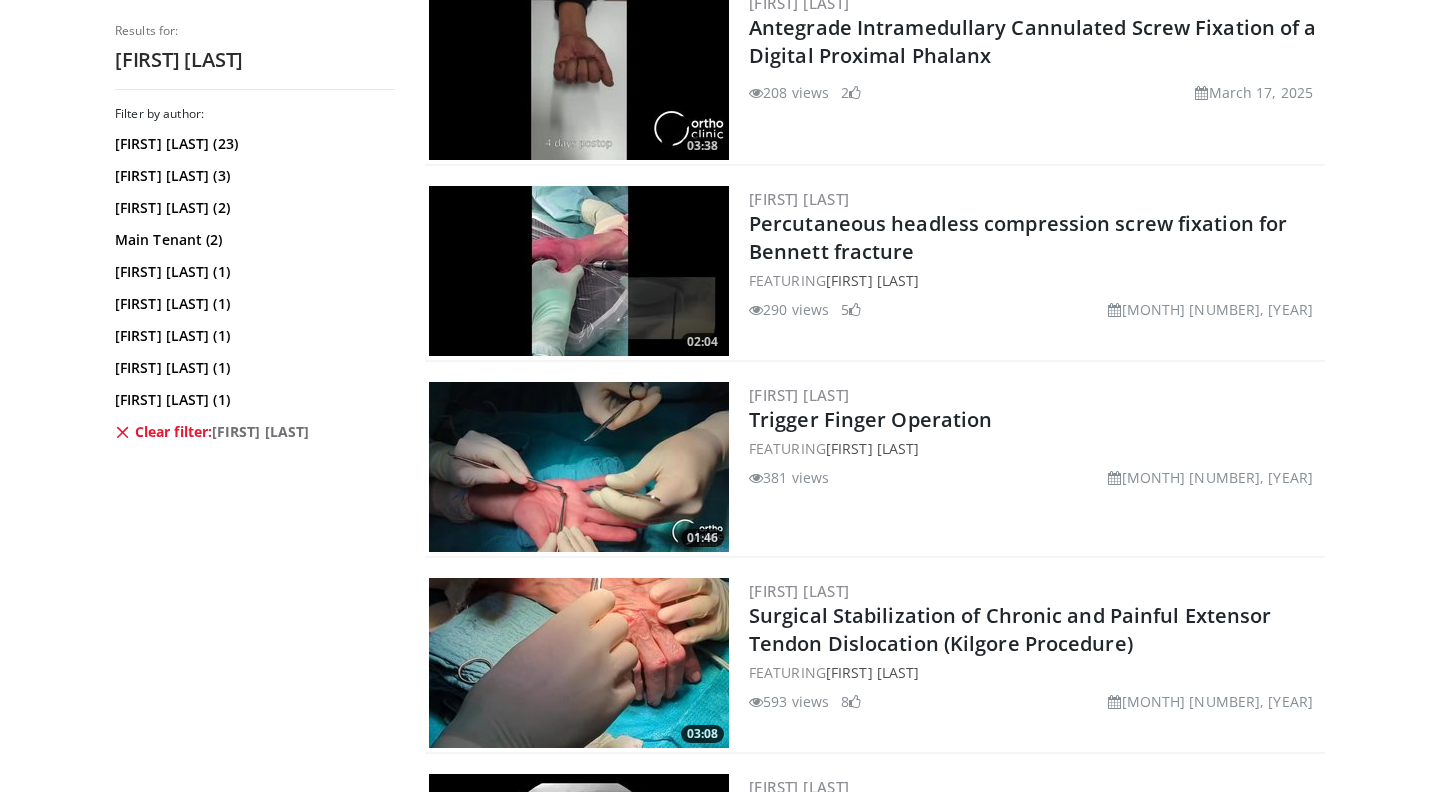 scroll, scrollTop: 0, scrollLeft: 0, axis: both 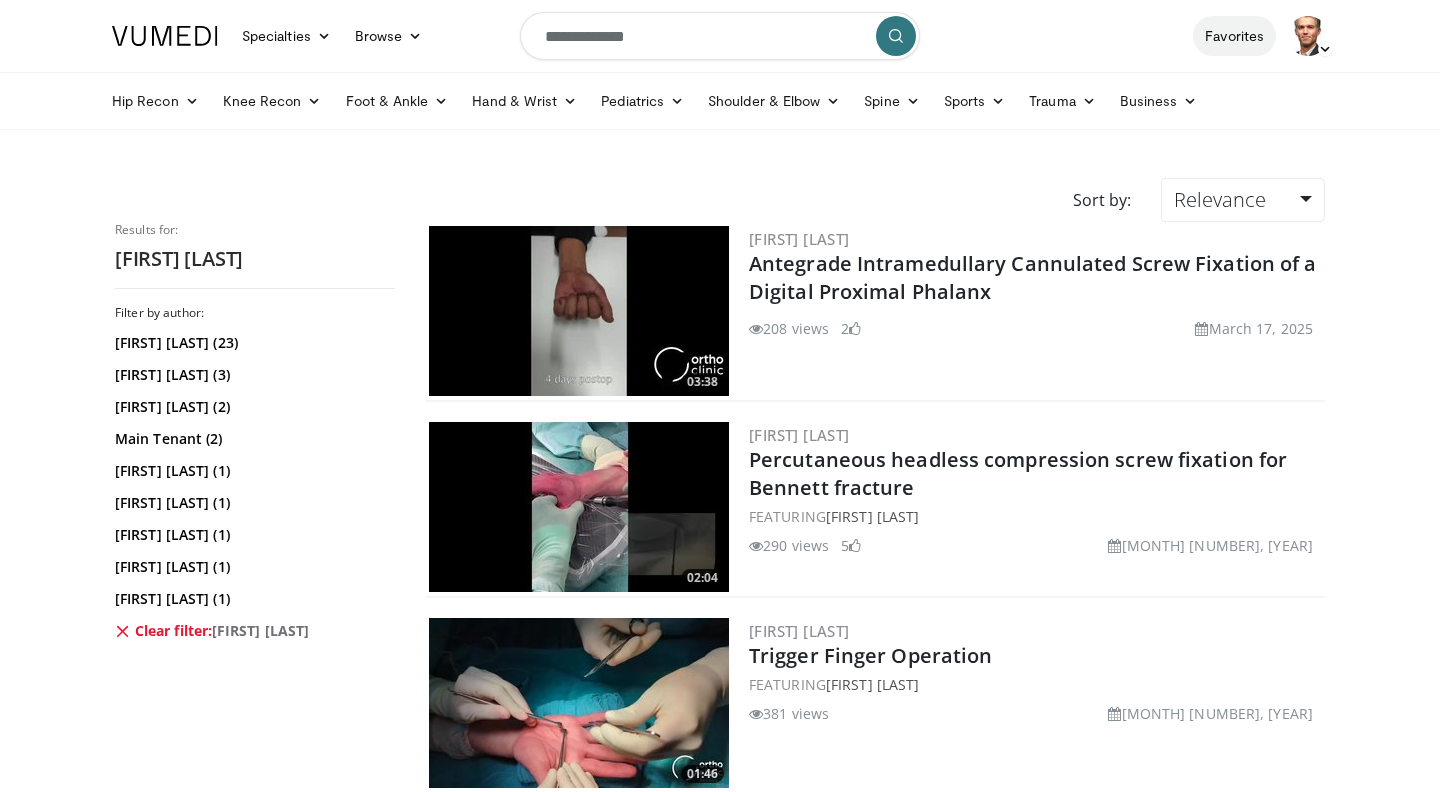 click on "Favorites" at bounding box center [1234, 36] 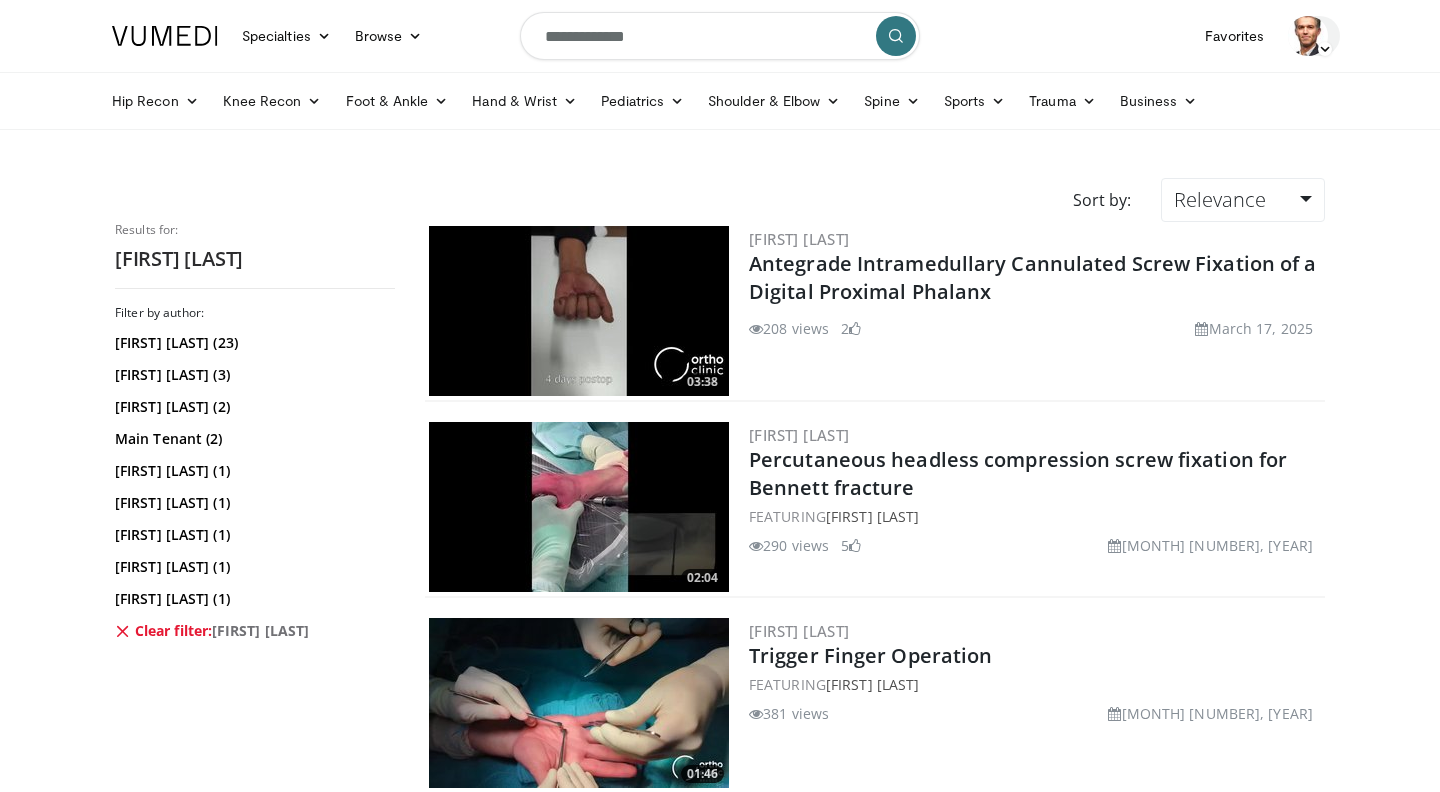 click at bounding box center [1308, 36] 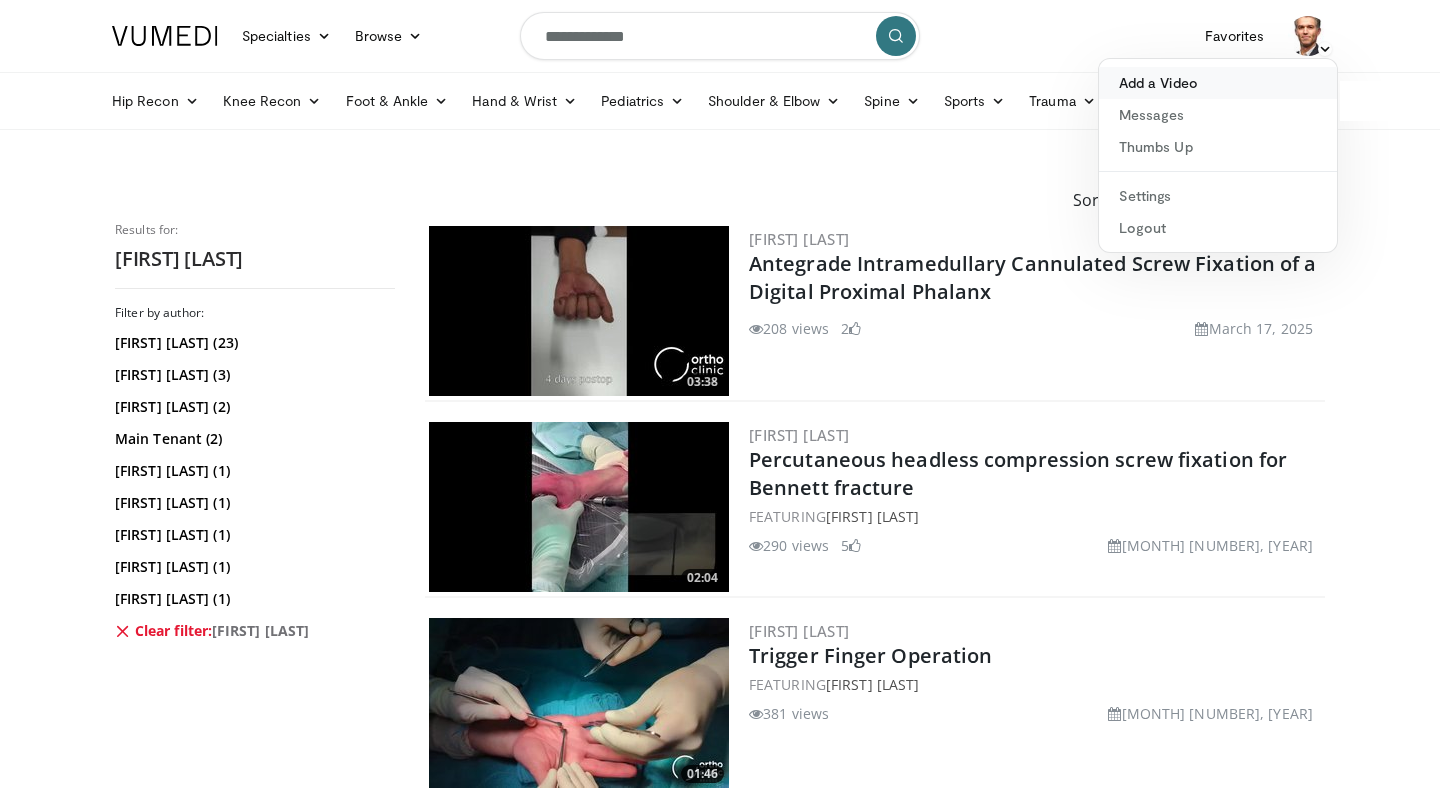 click on "Add a Video" at bounding box center (1218, 83) 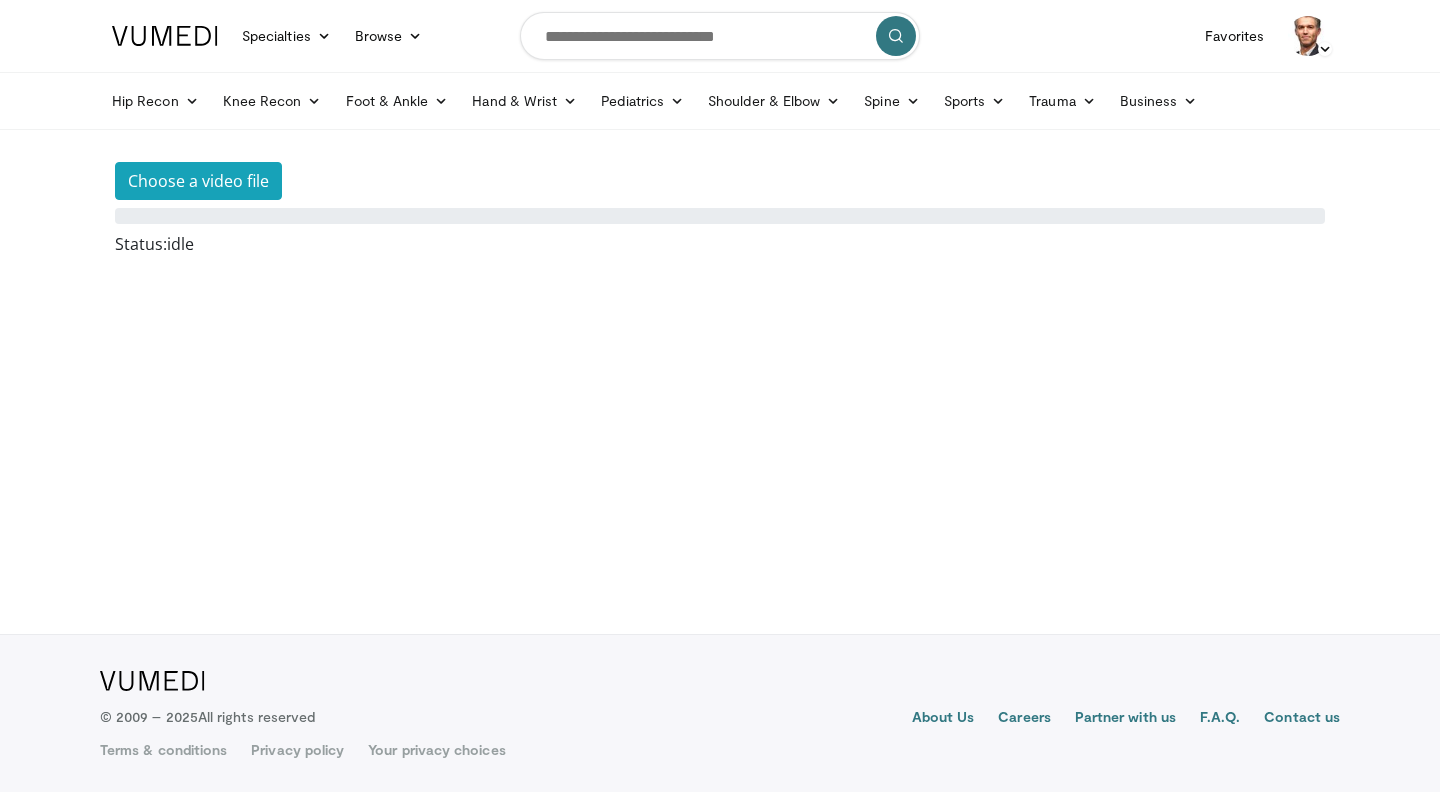 scroll, scrollTop: 0, scrollLeft: 0, axis: both 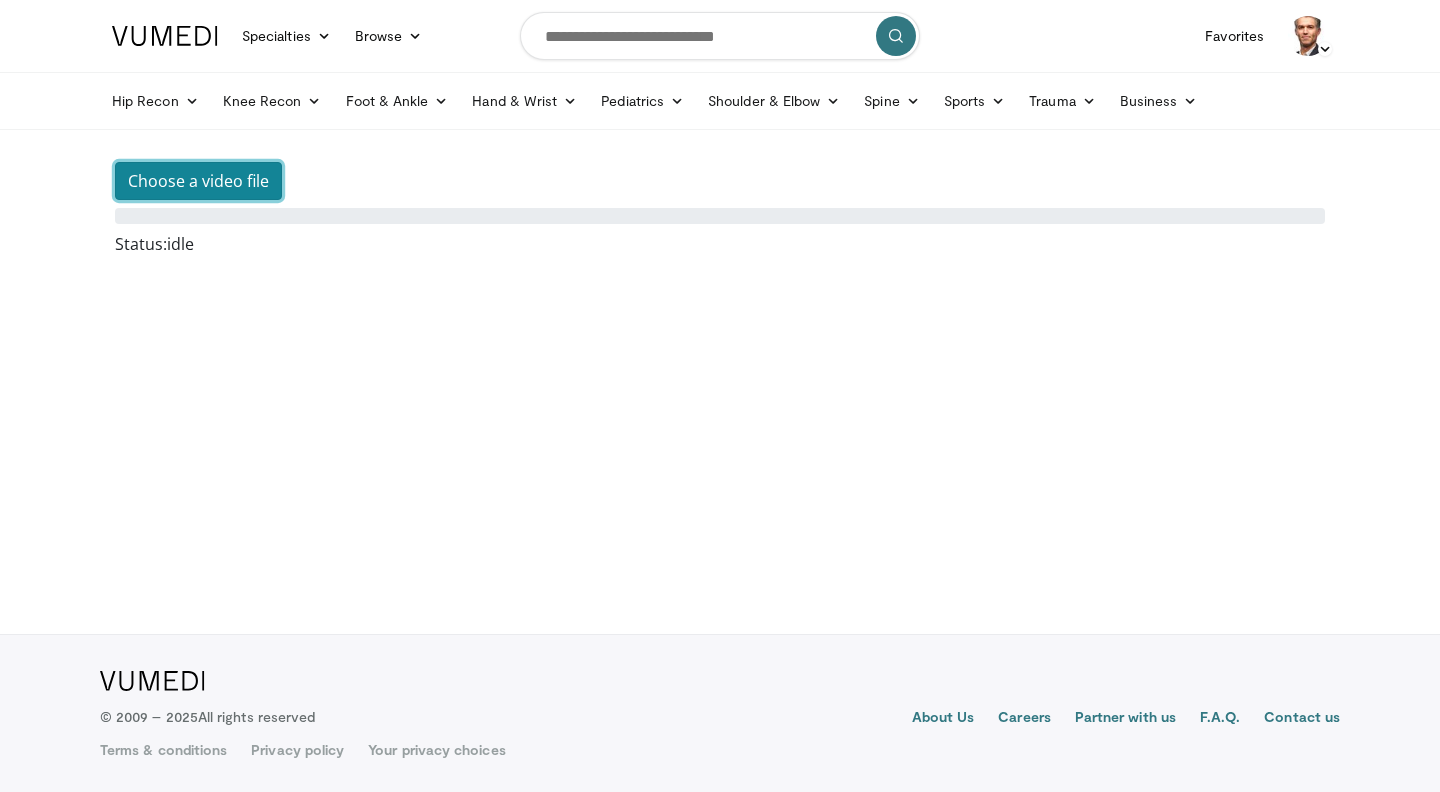 click on "Choose a video file" at bounding box center (198, 181) 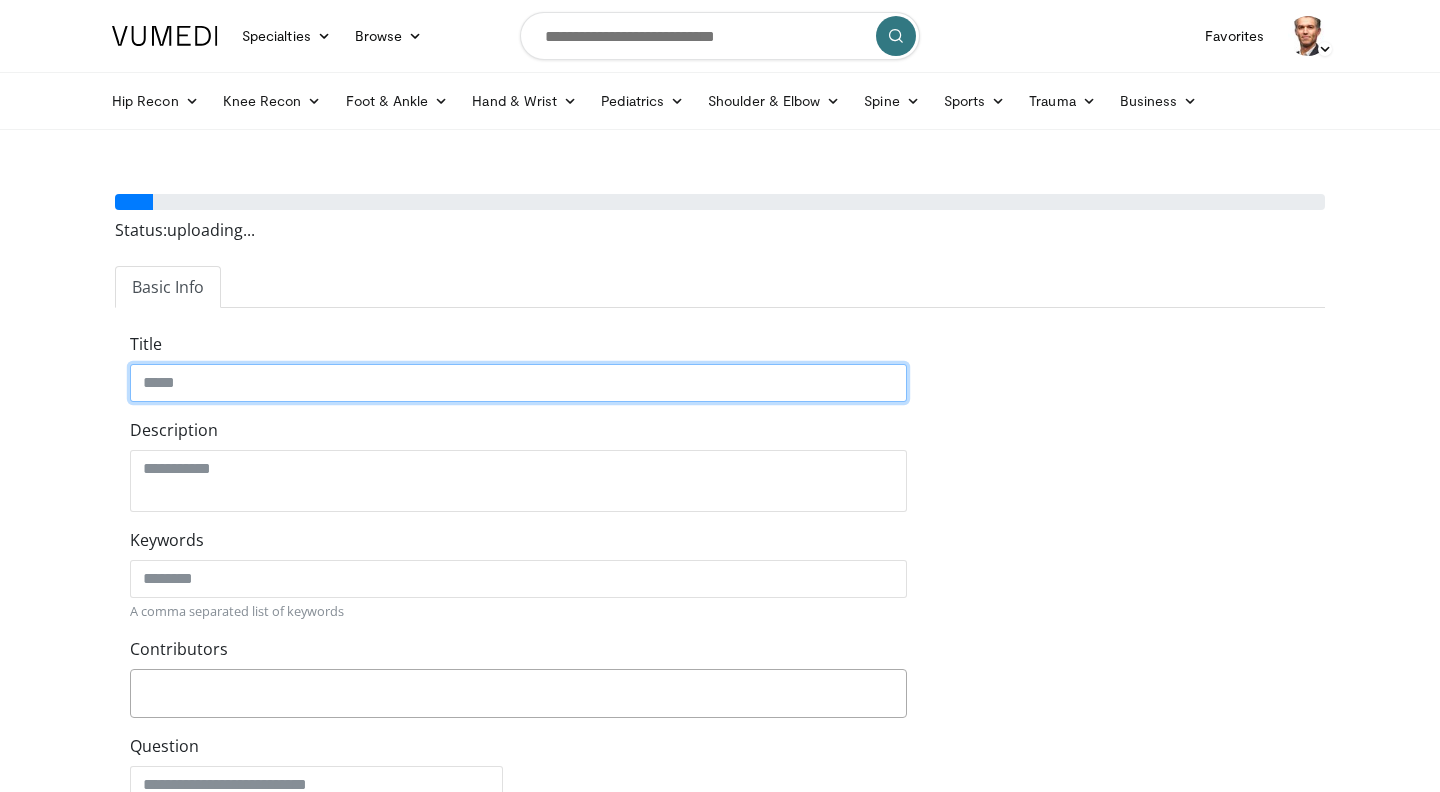 click on "Title" at bounding box center [518, 383] 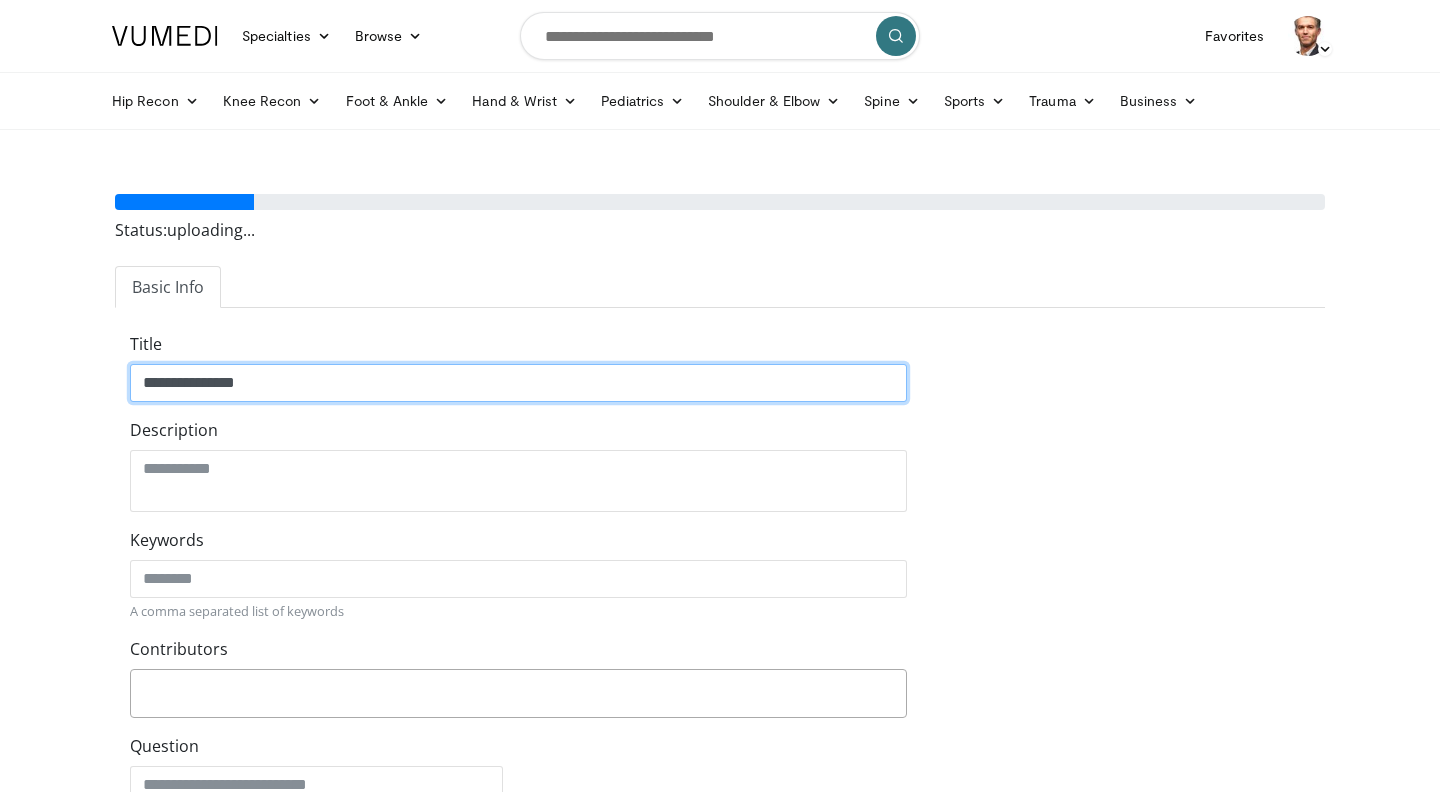 type on "**********" 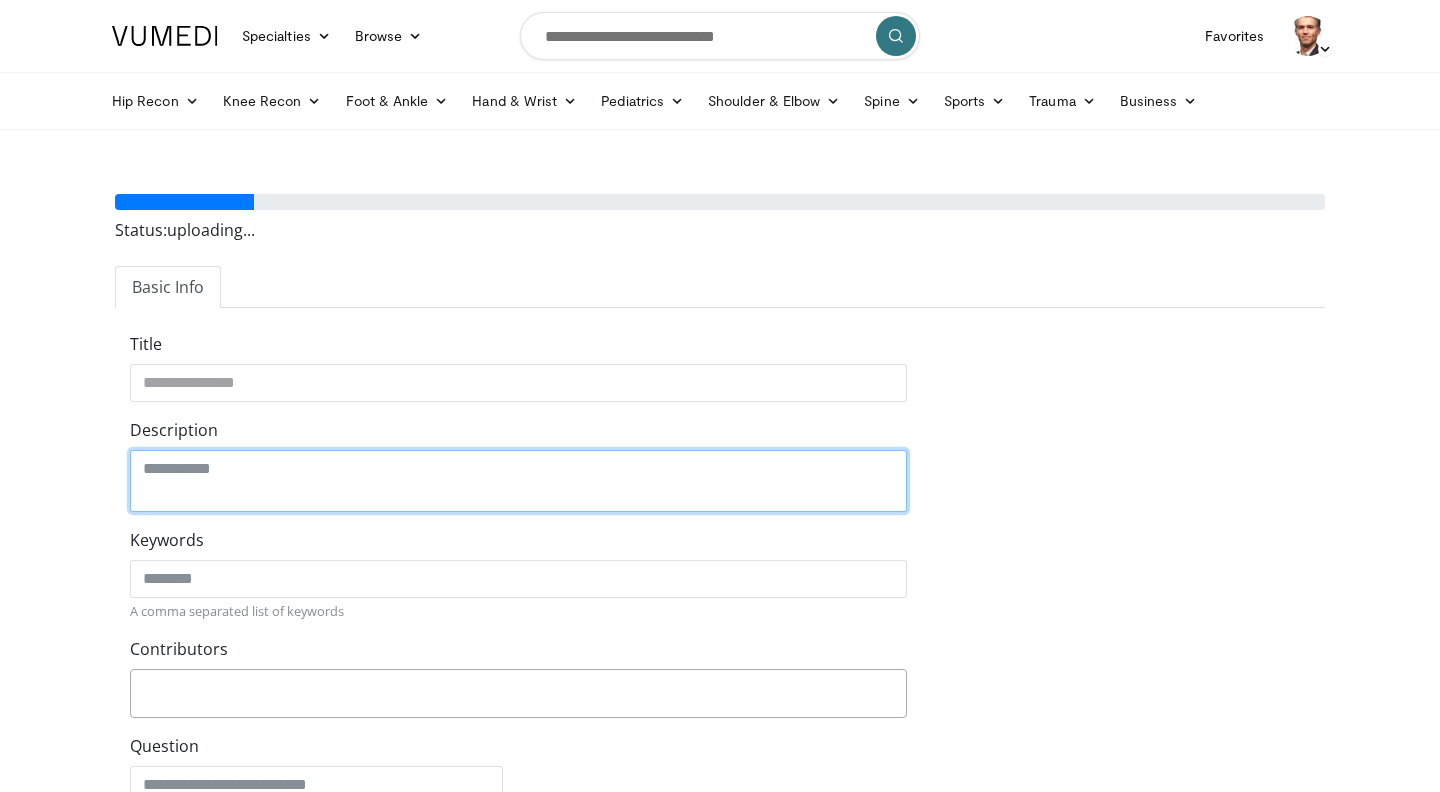 click on "Description" at bounding box center (518, 481) 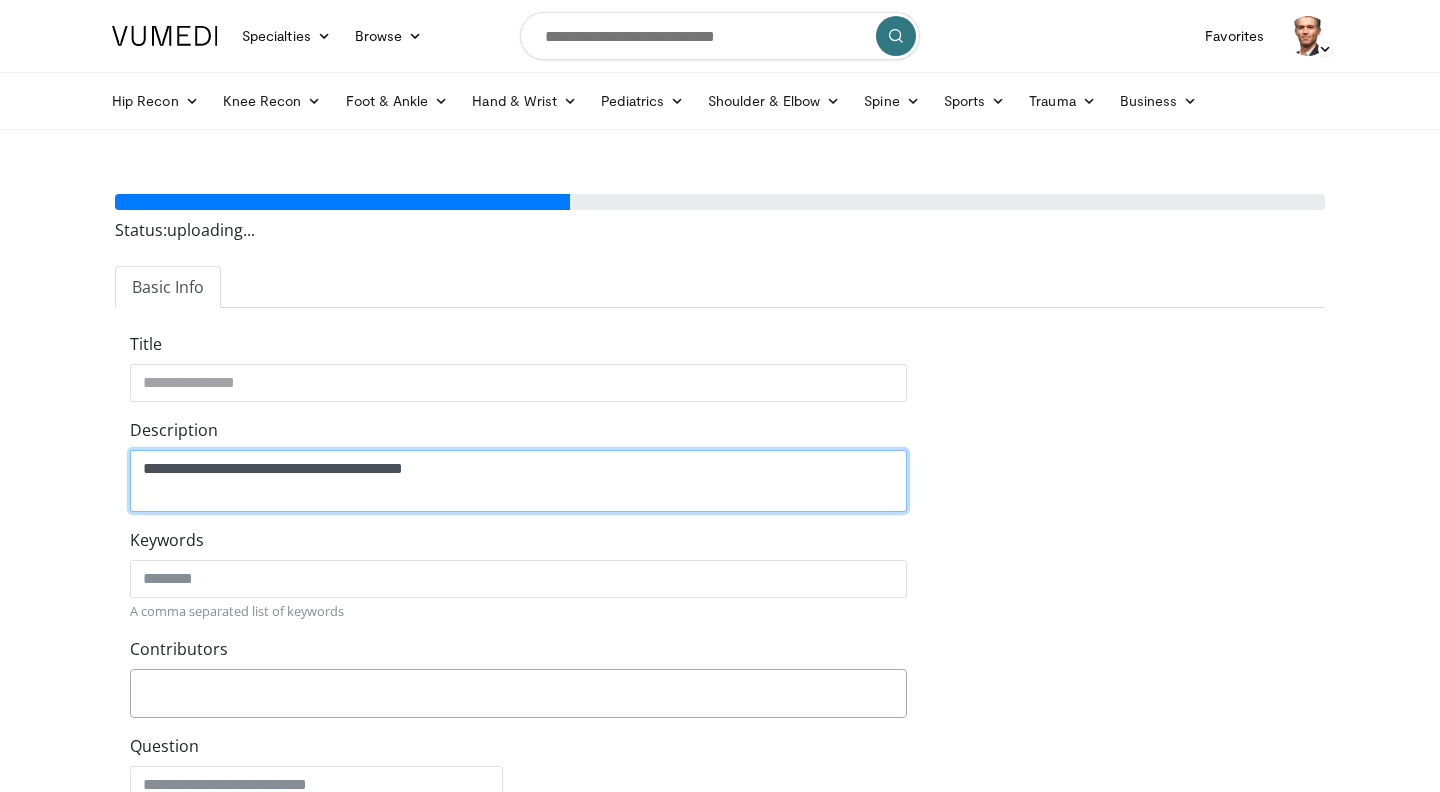 click on "**********" at bounding box center (518, 481) 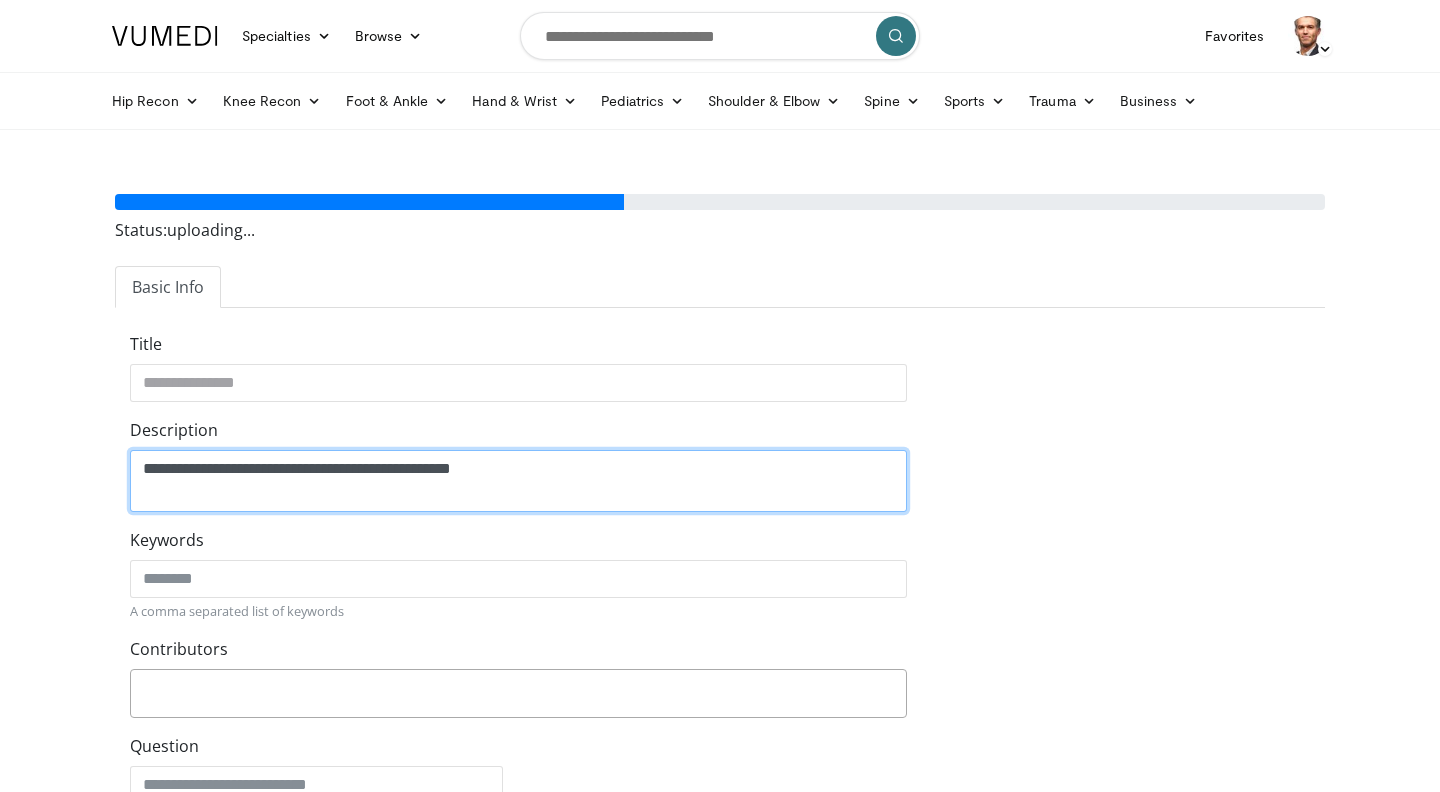 click on "**********" at bounding box center [518, 481] 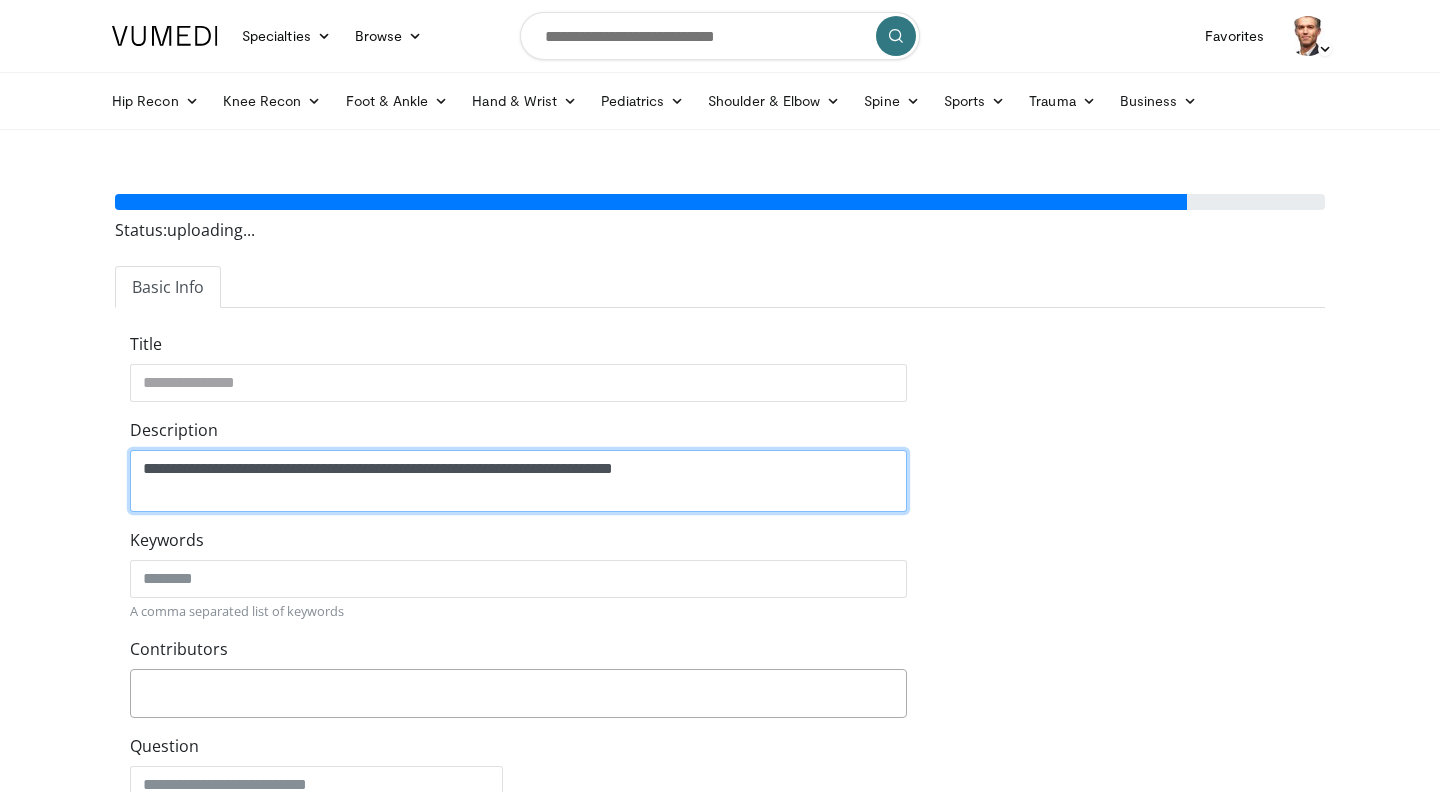click on "**********" at bounding box center (518, 481) 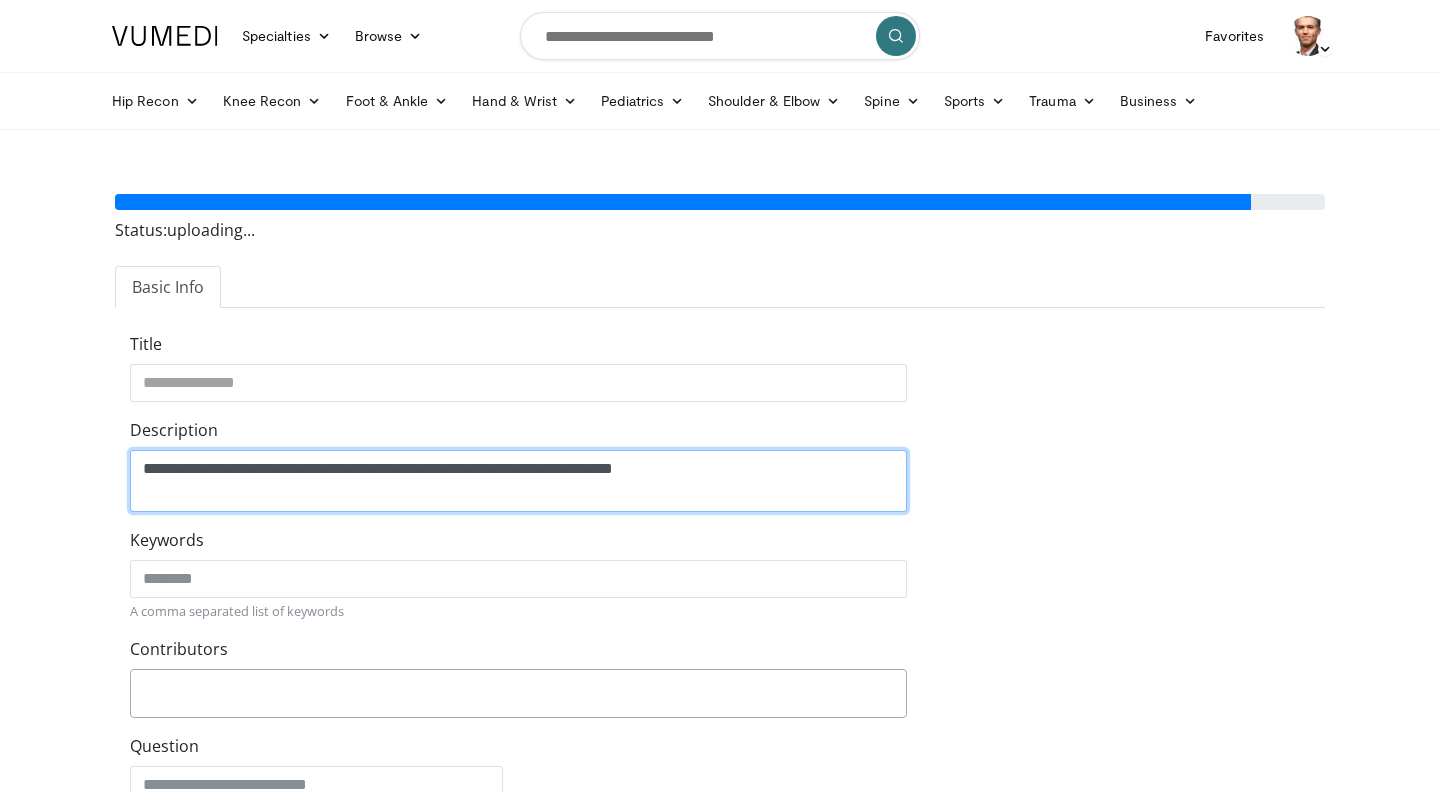 click on "**********" at bounding box center [518, 481] 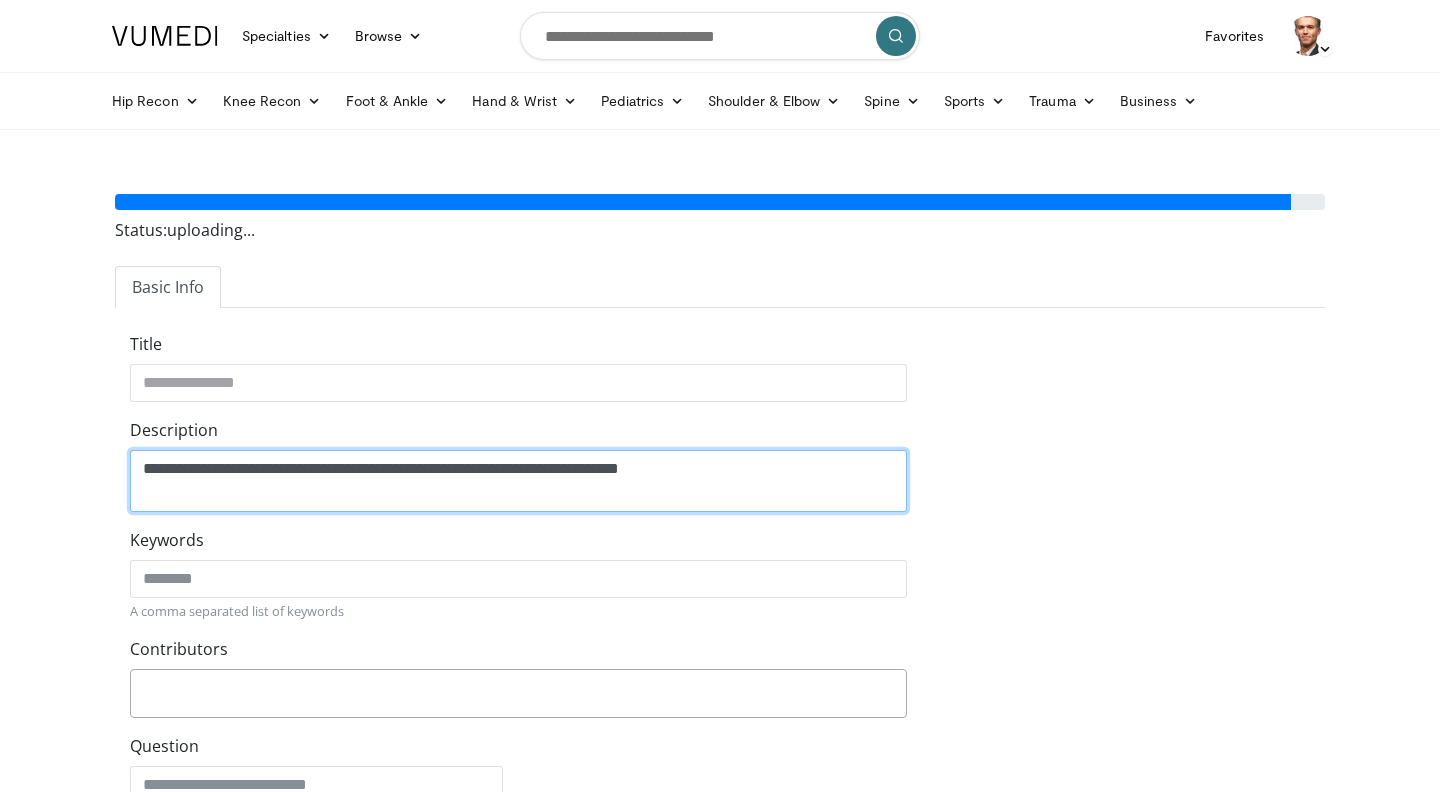 click on "**********" at bounding box center (518, 481) 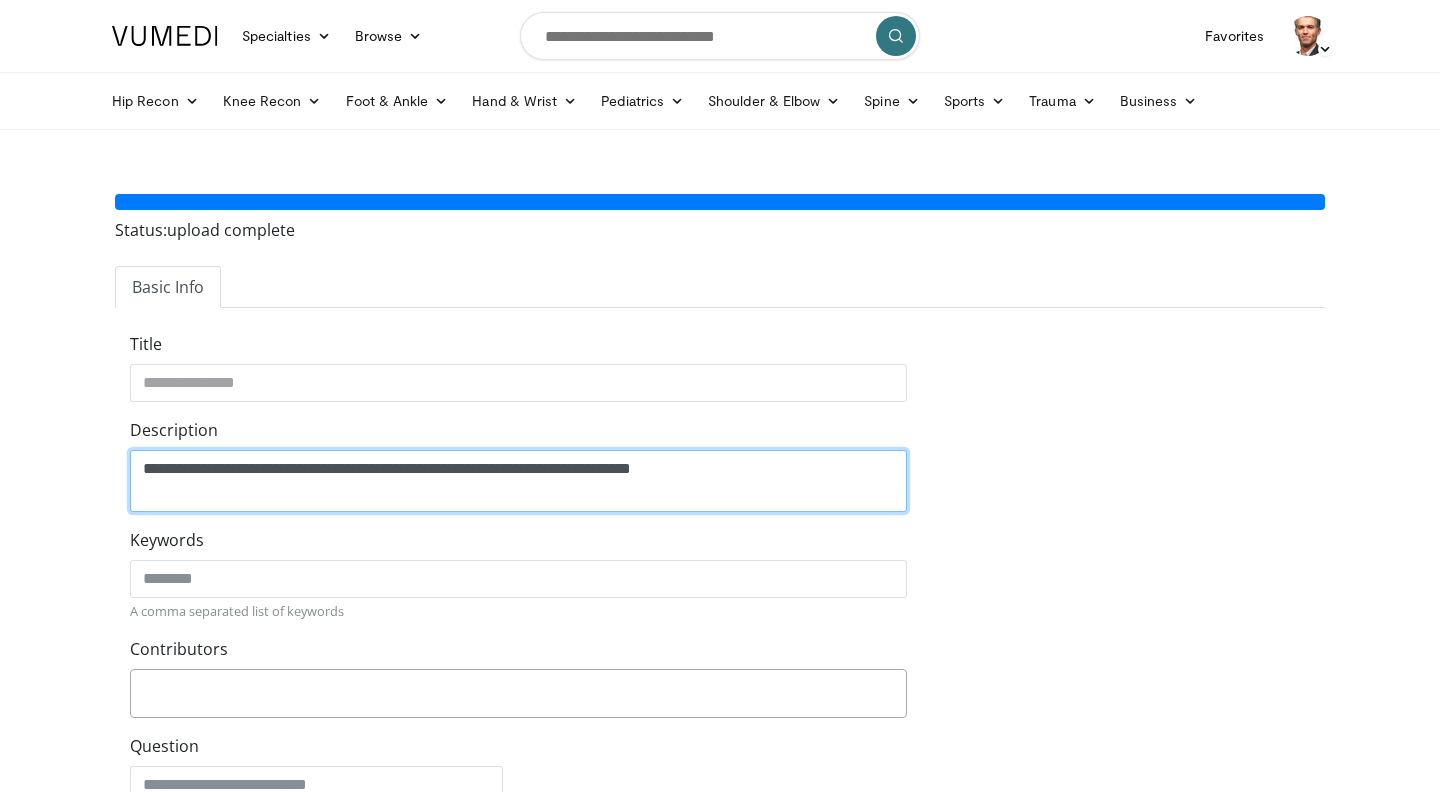 click on "**********" at bounding box center (518, 481) 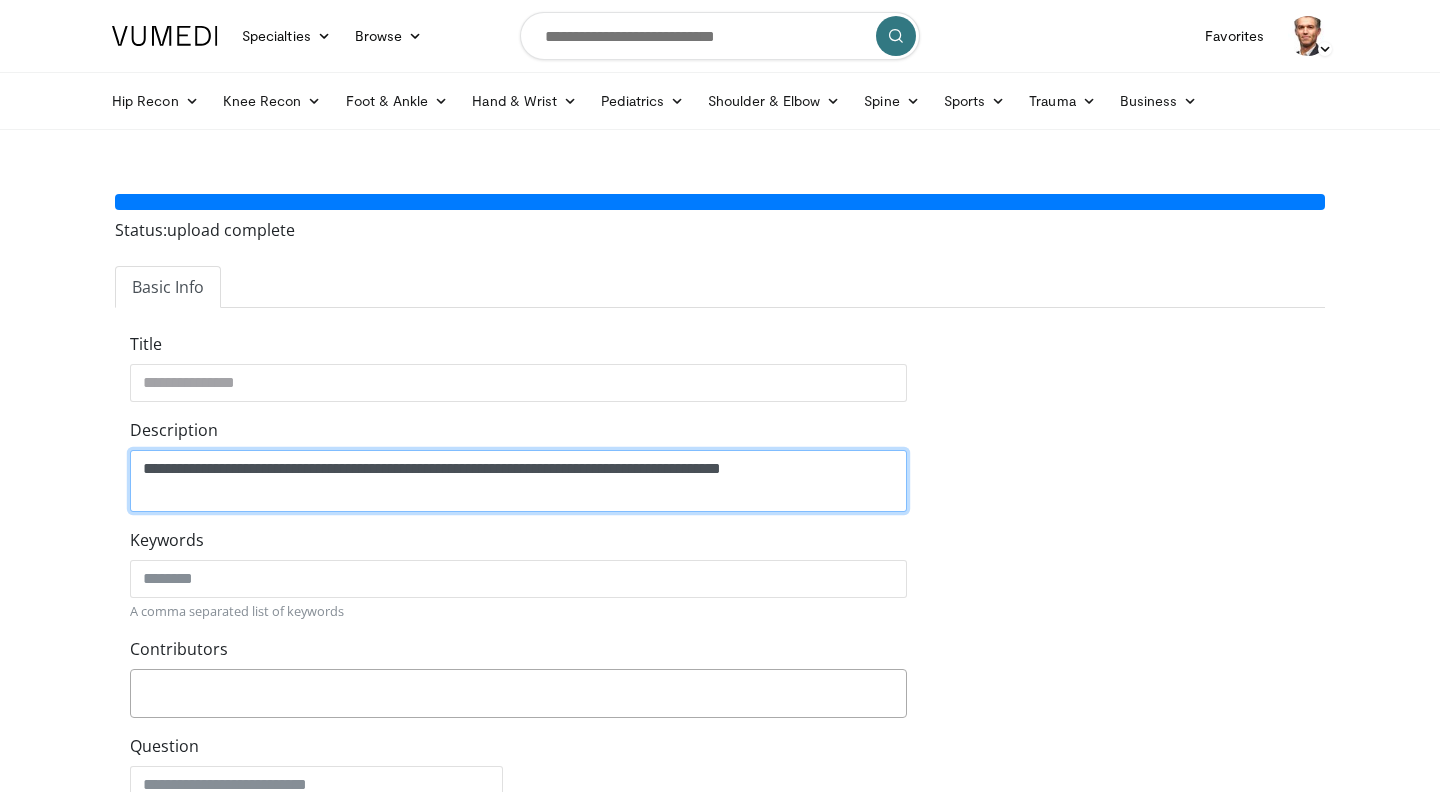 type on "**********" 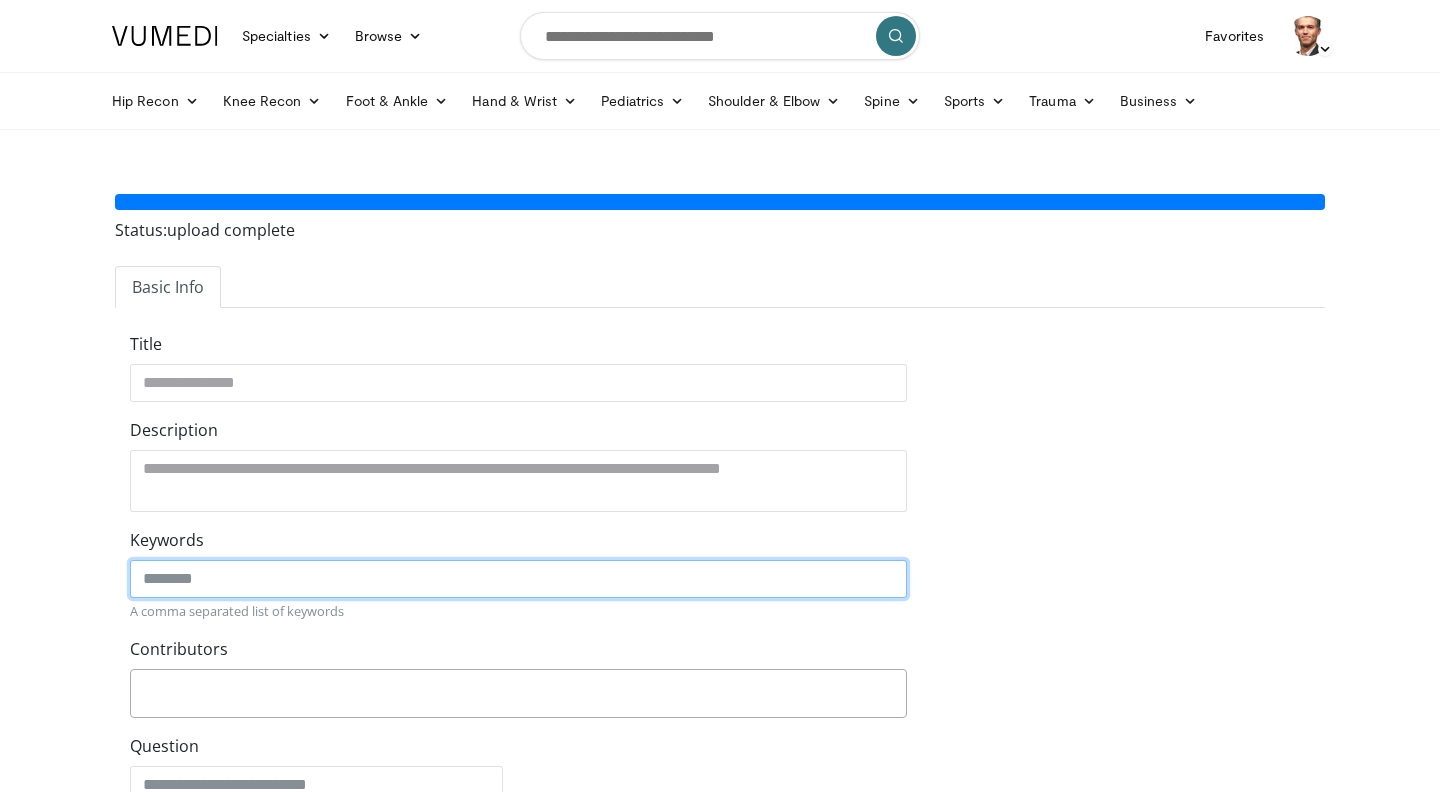 click on "Keywords" 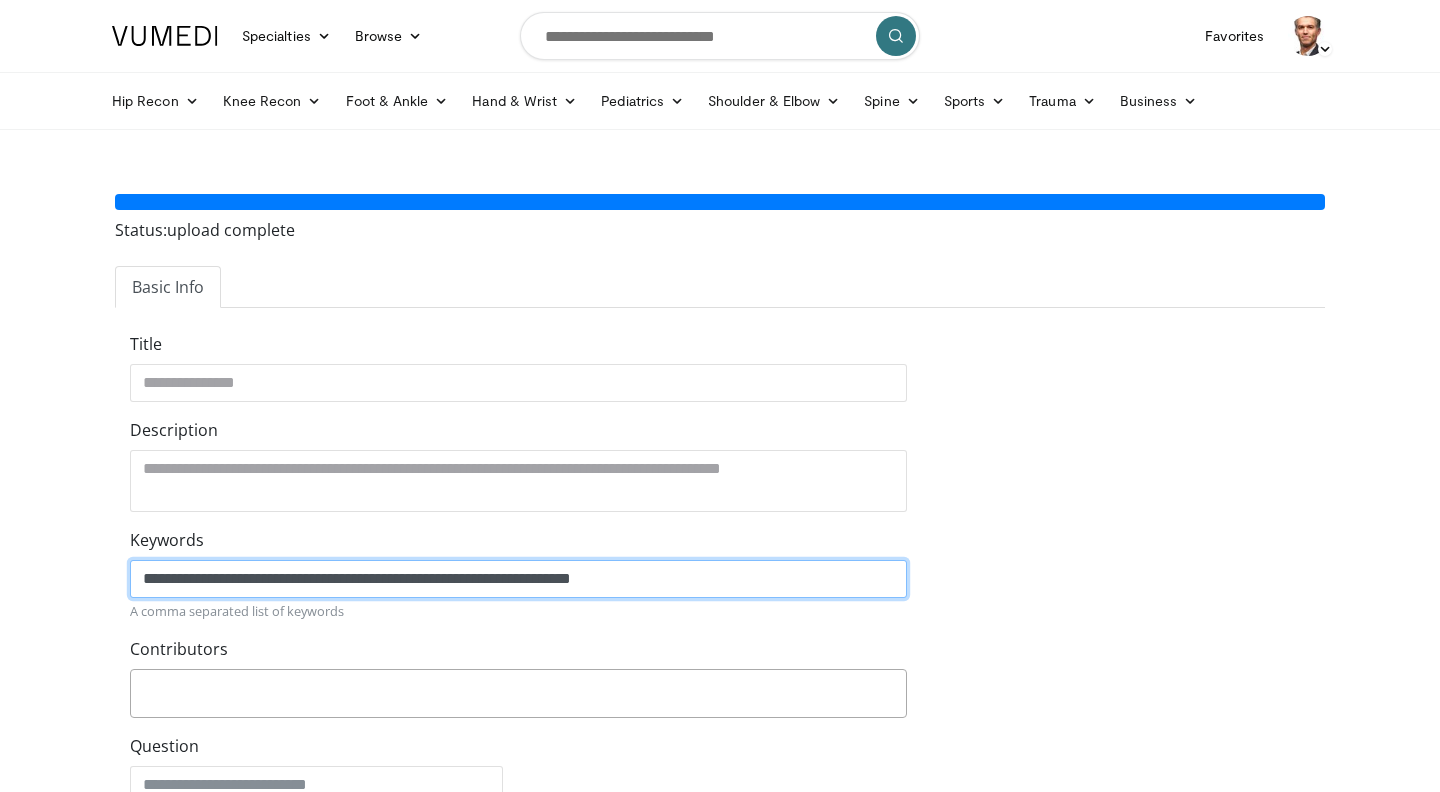scroll, scrollTop: 9, scrollLeft: 0, axis: vertical 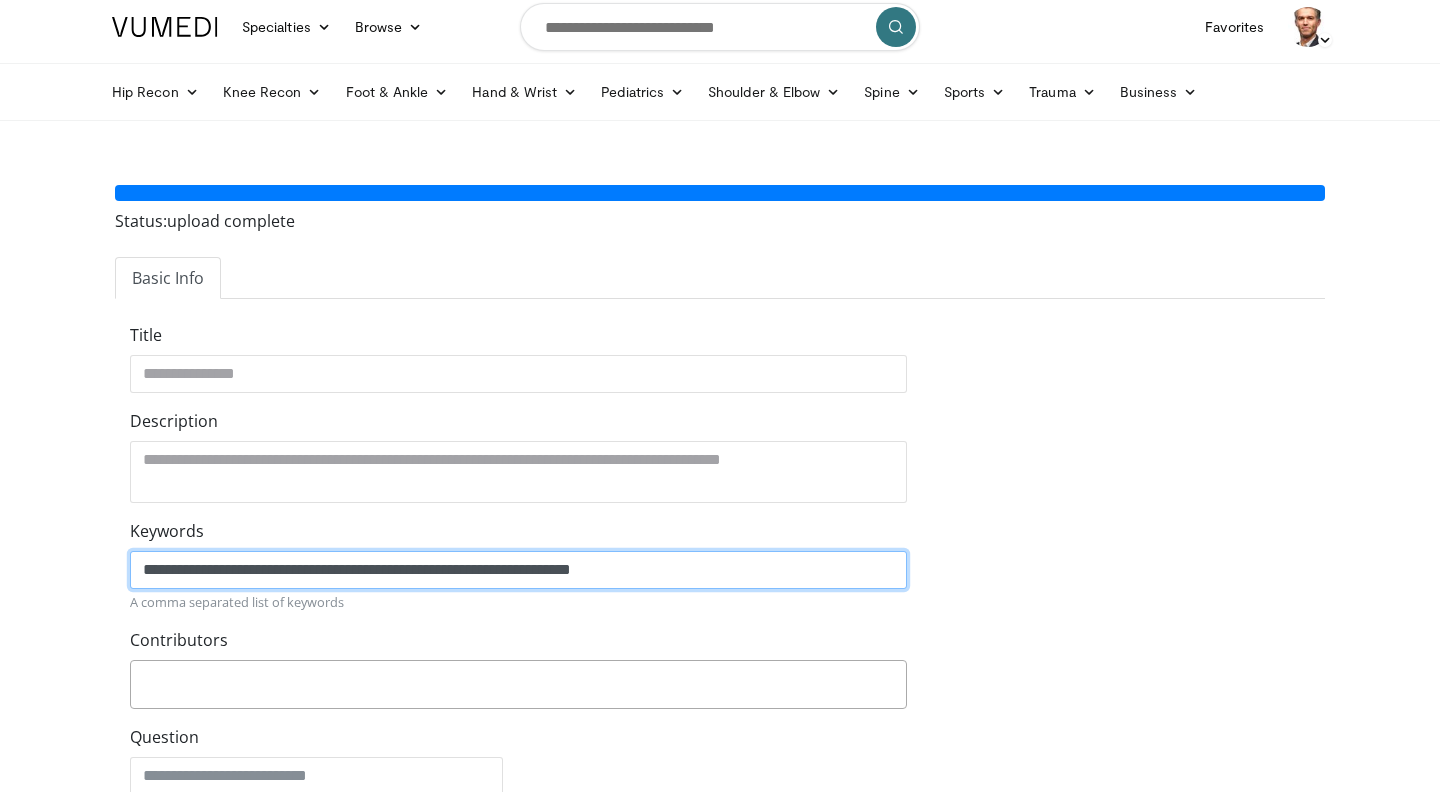 type on "**********" 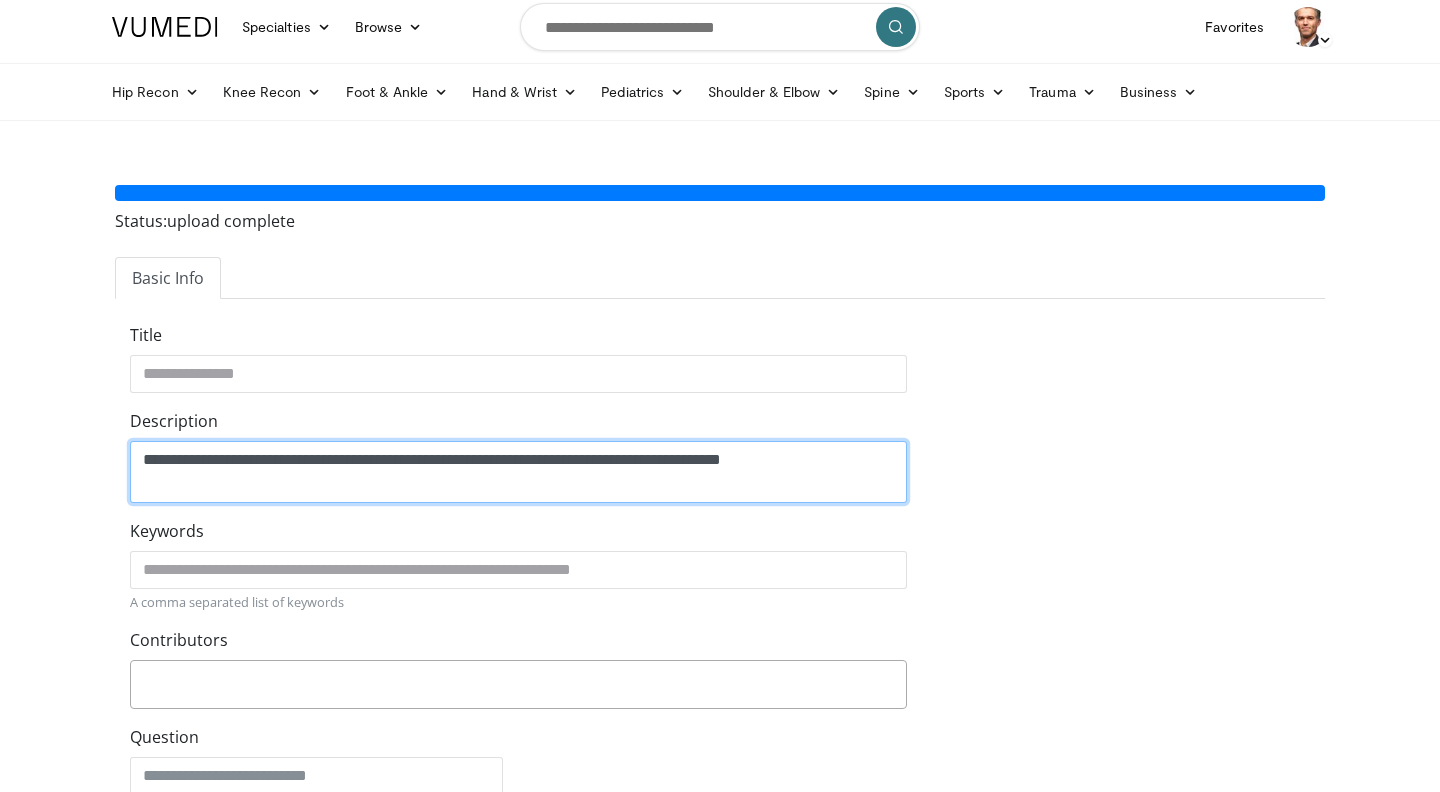 click on "**********" at bounding box center (518, 472) 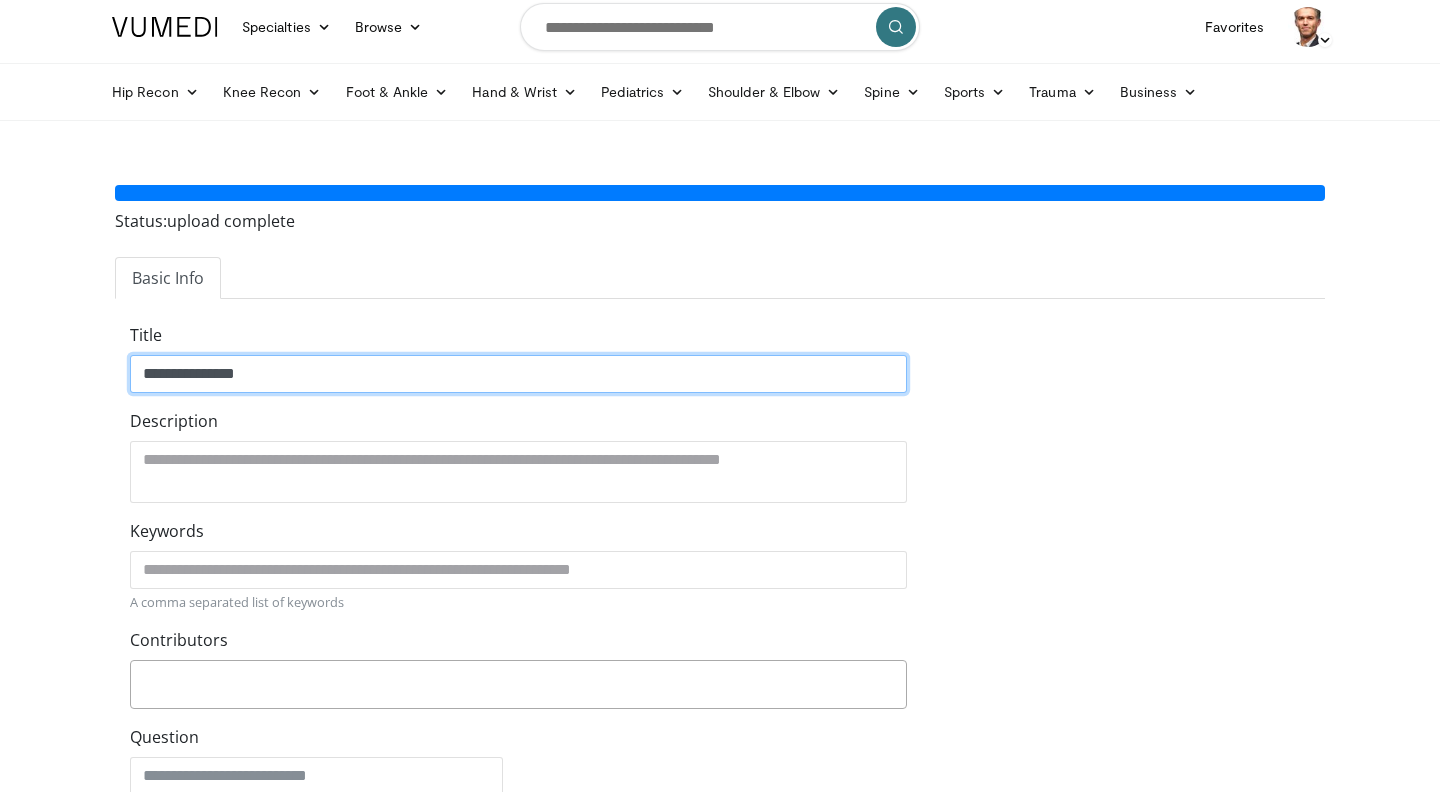 click on "**********" at bounding box center [518, 374] 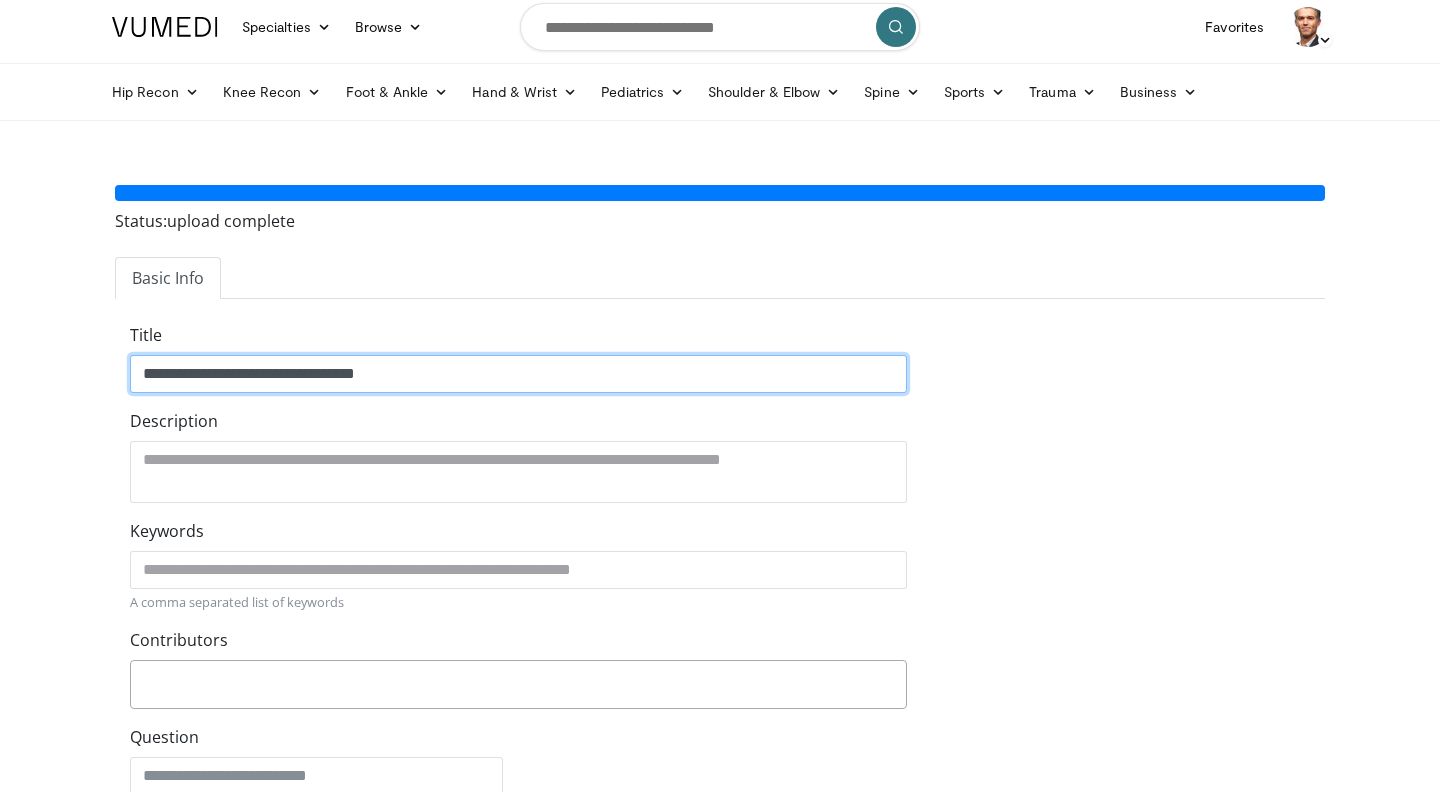 type on "**********" 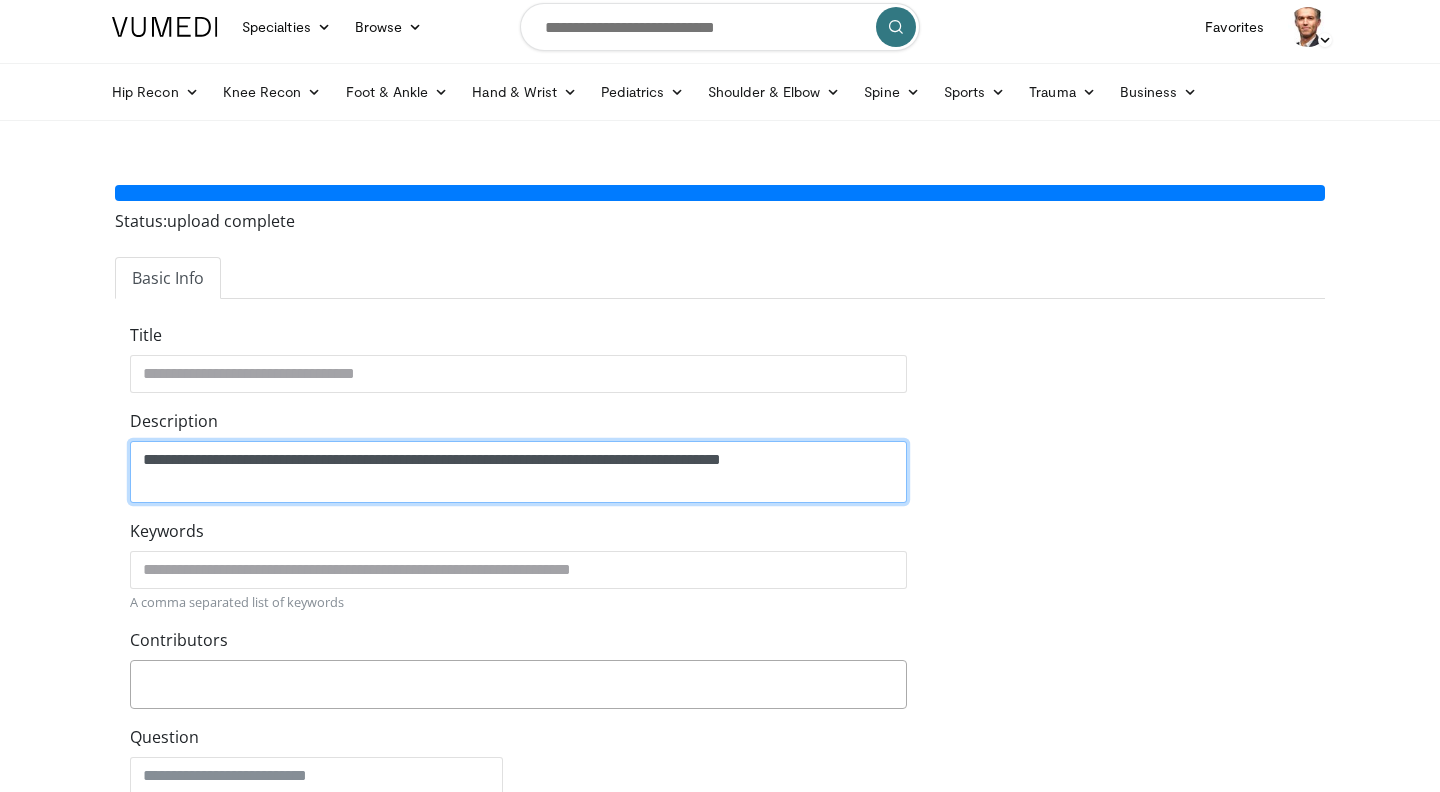 click on "**********" at bounding box center [518, 472] 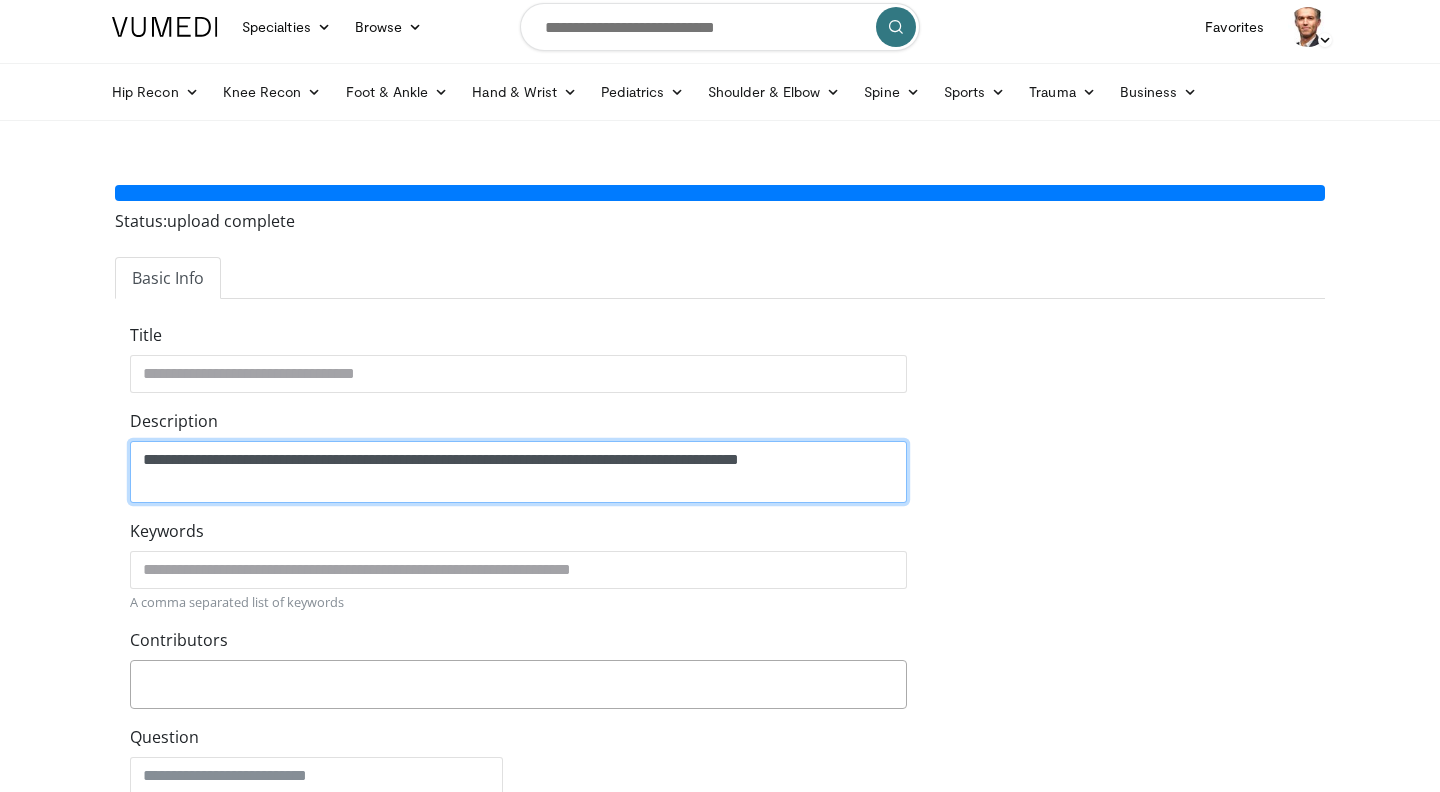click on "**********" at bounding box center (518, 472) 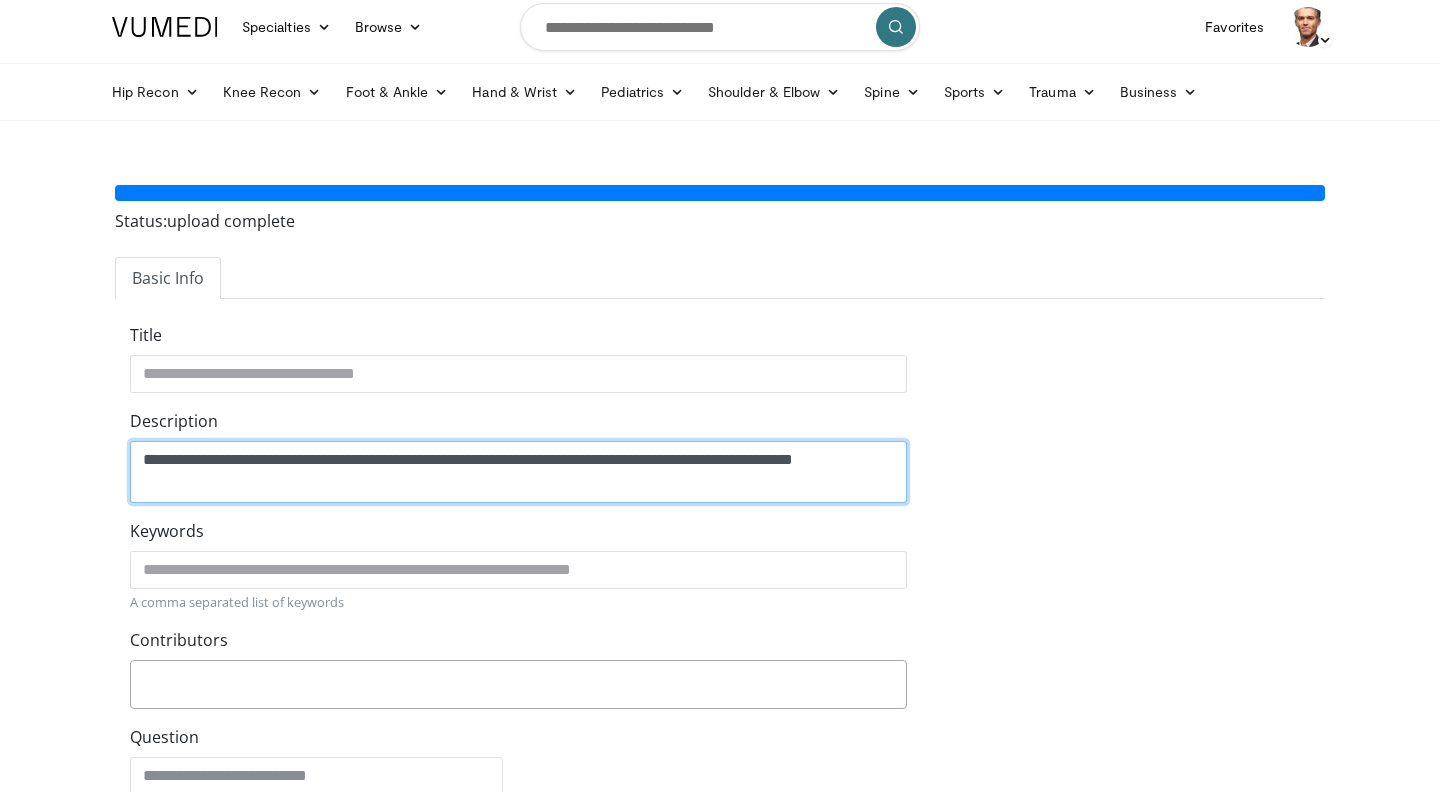 click on "**********" at bounding box center [518, 472] 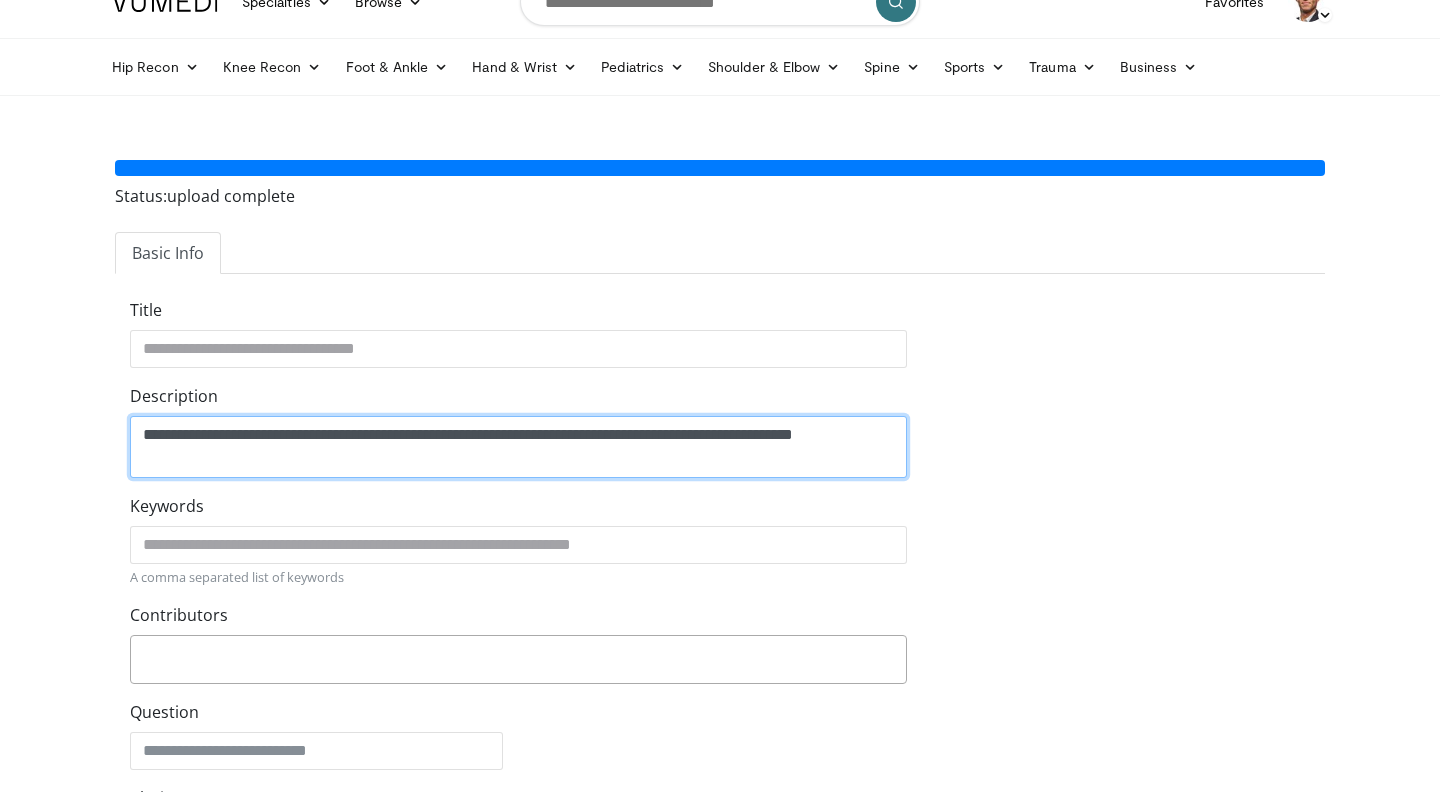 scroll, scrollTop: 36, scrollLeft: 0, axis: vertical 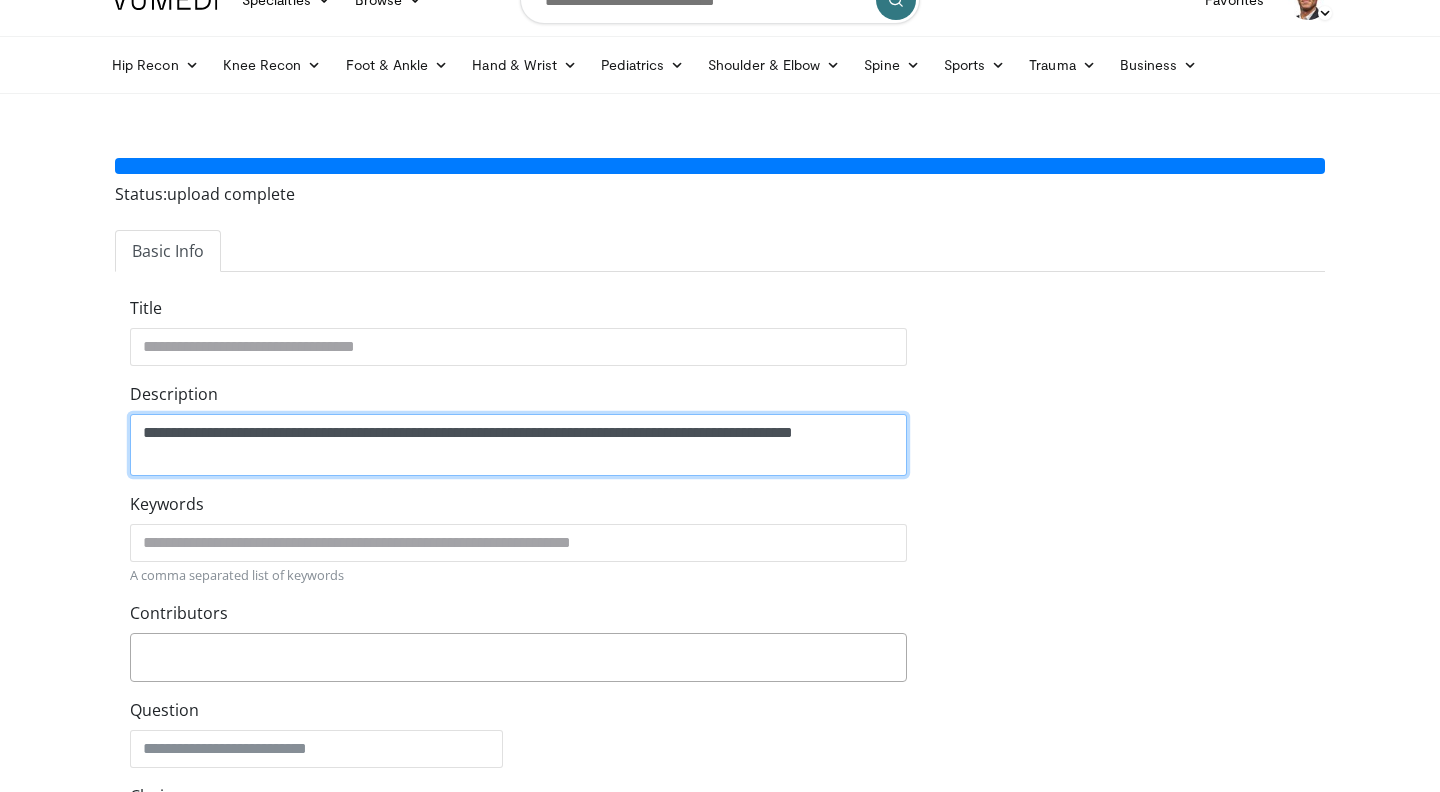 type on "**********" 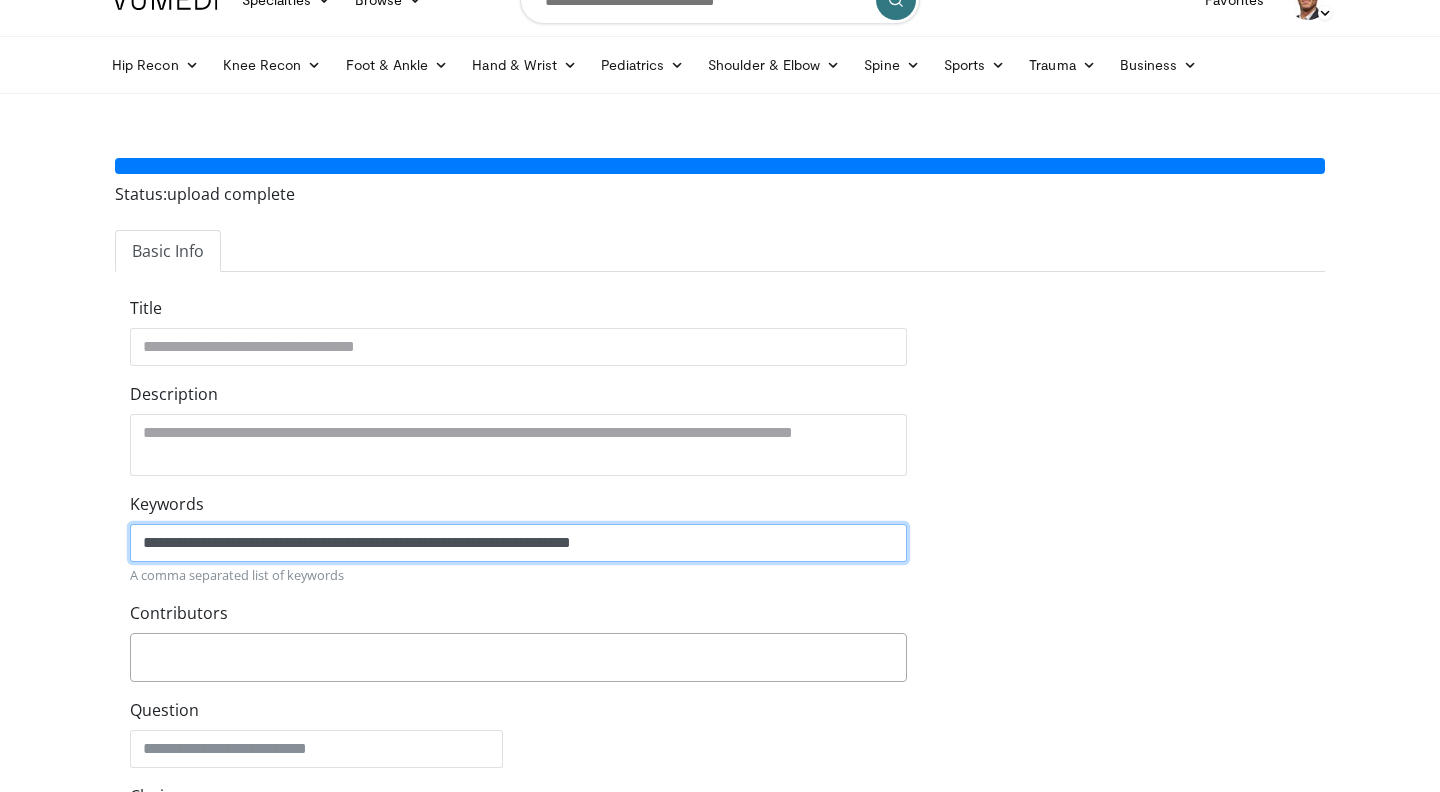 click on "**********" 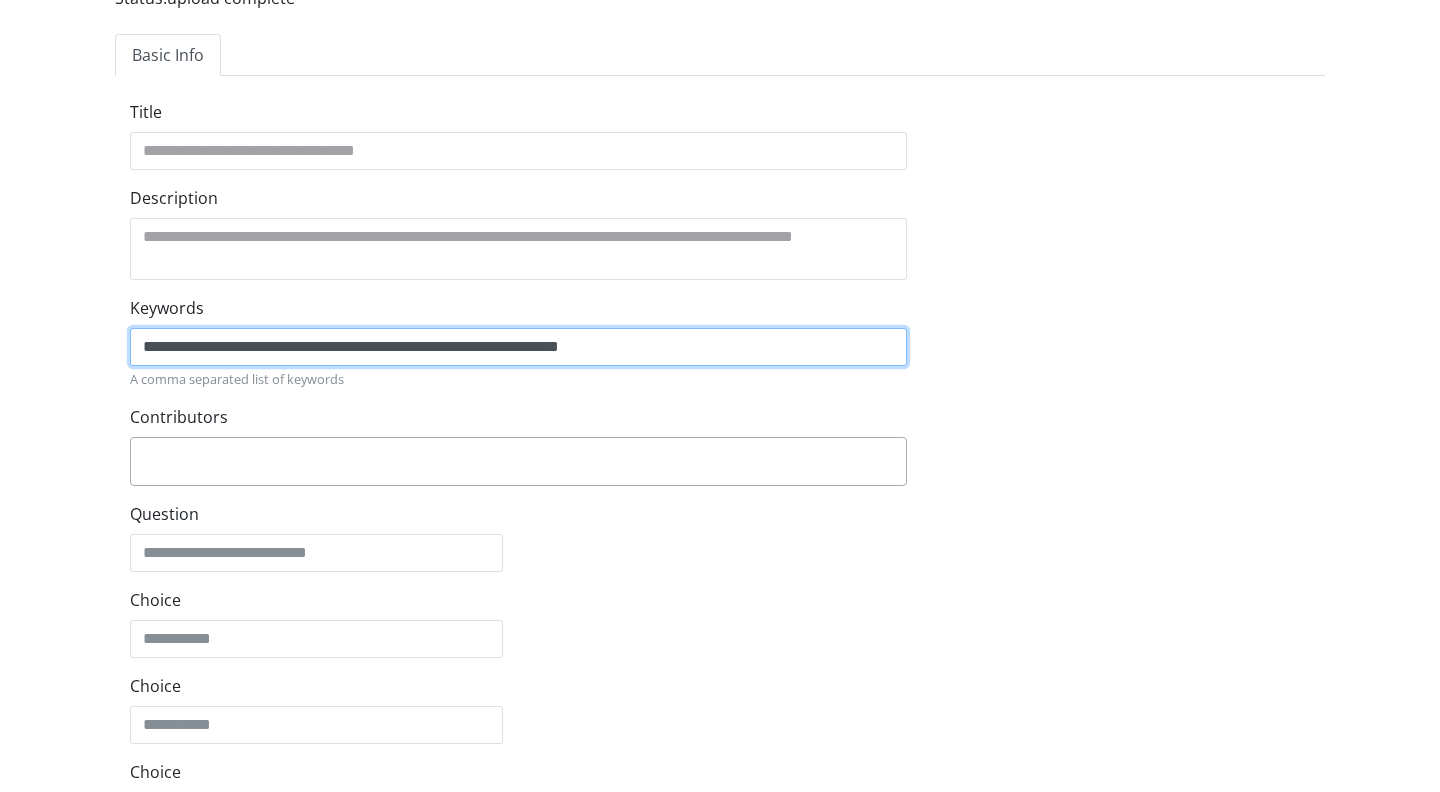 scroll, scrollTop: 237, scrollLeft: 0, axis: vertical 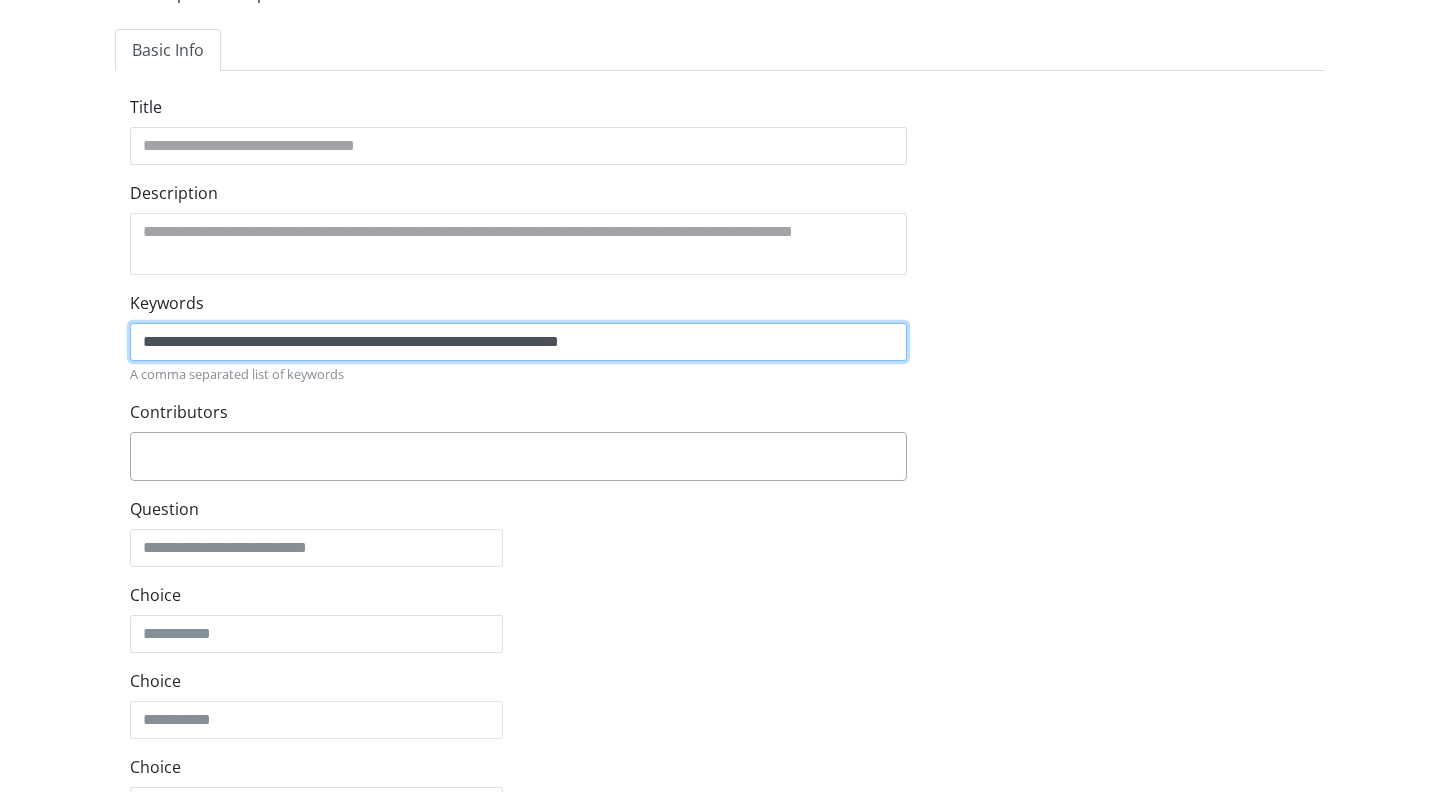 type on "**********" 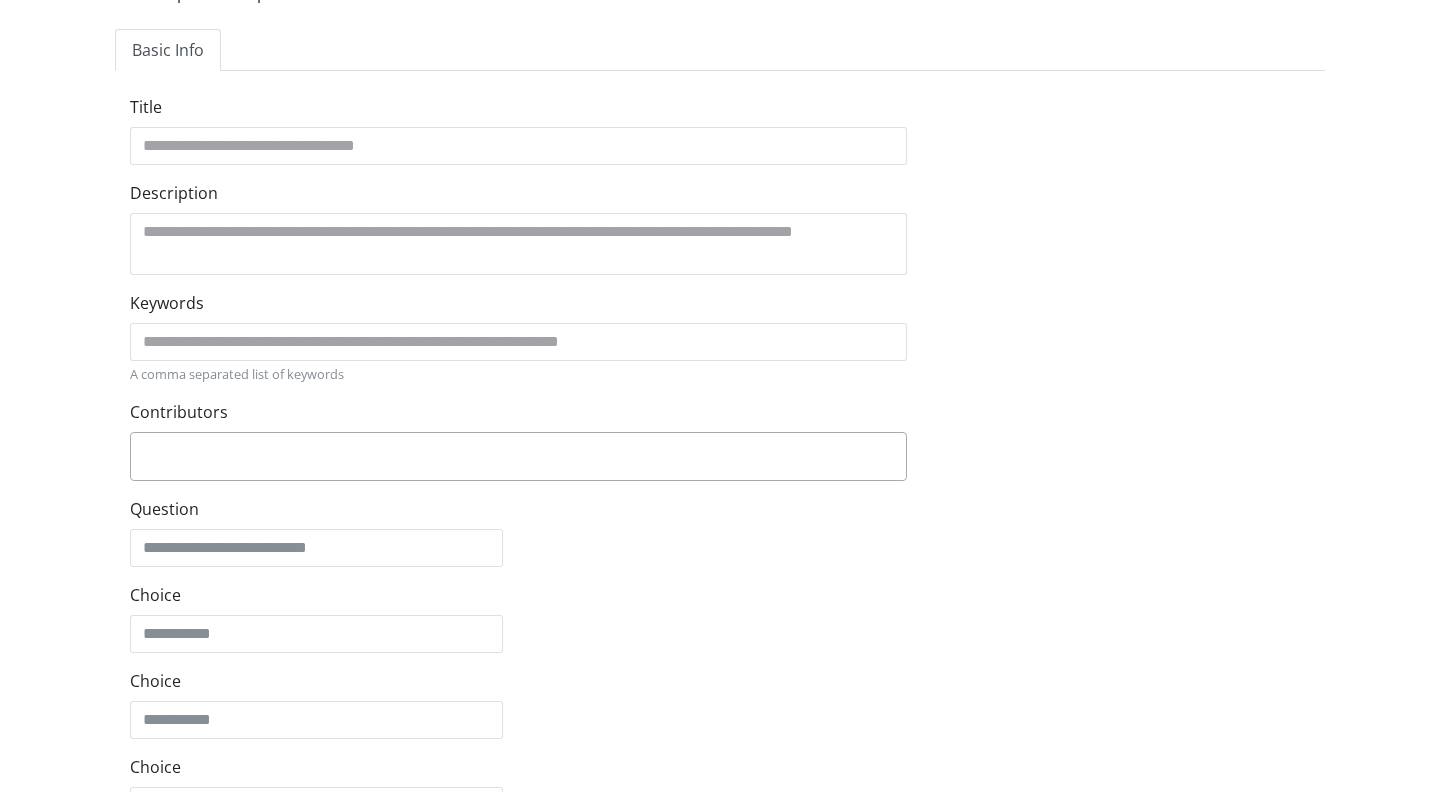 click at bounding box center [518, 453] 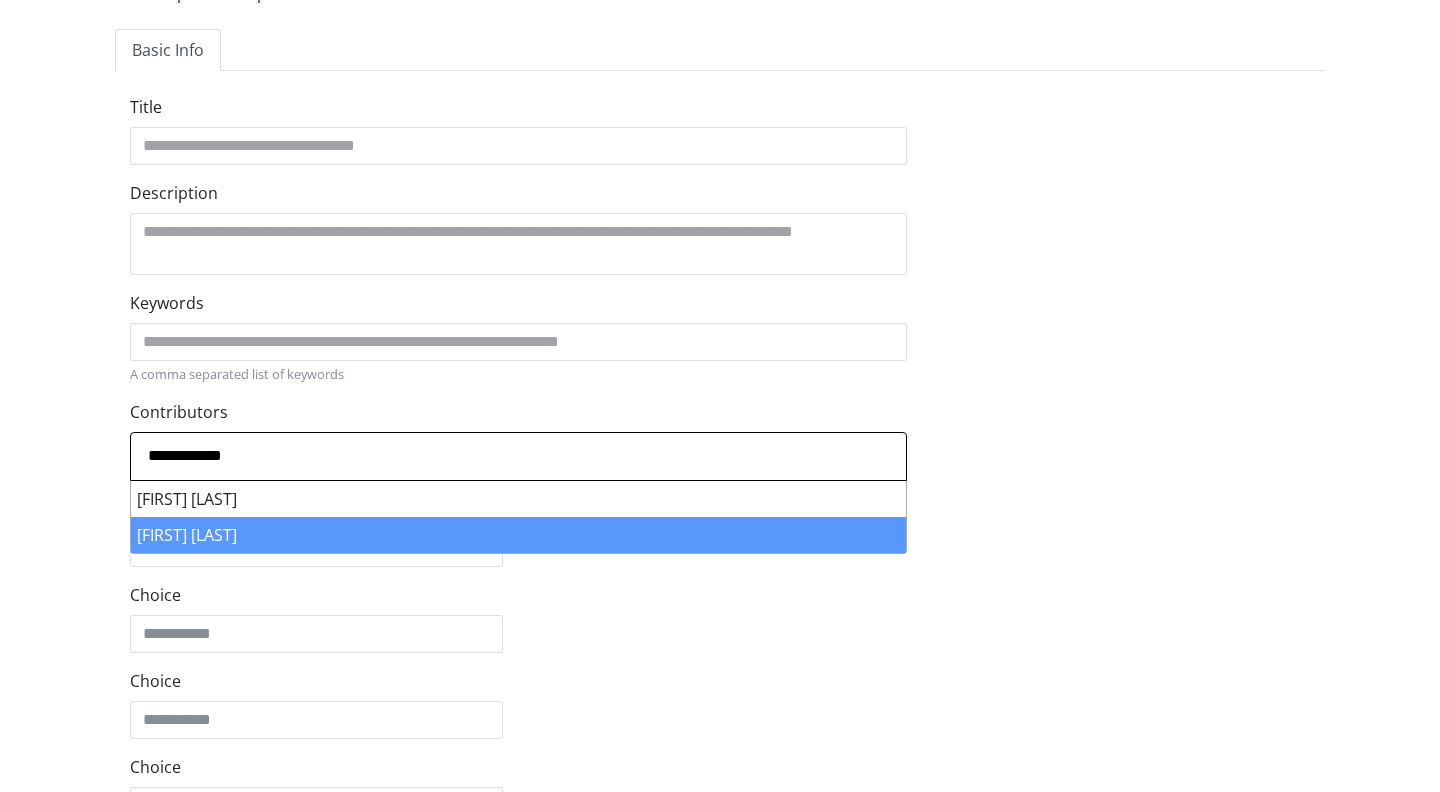 type on "**********" 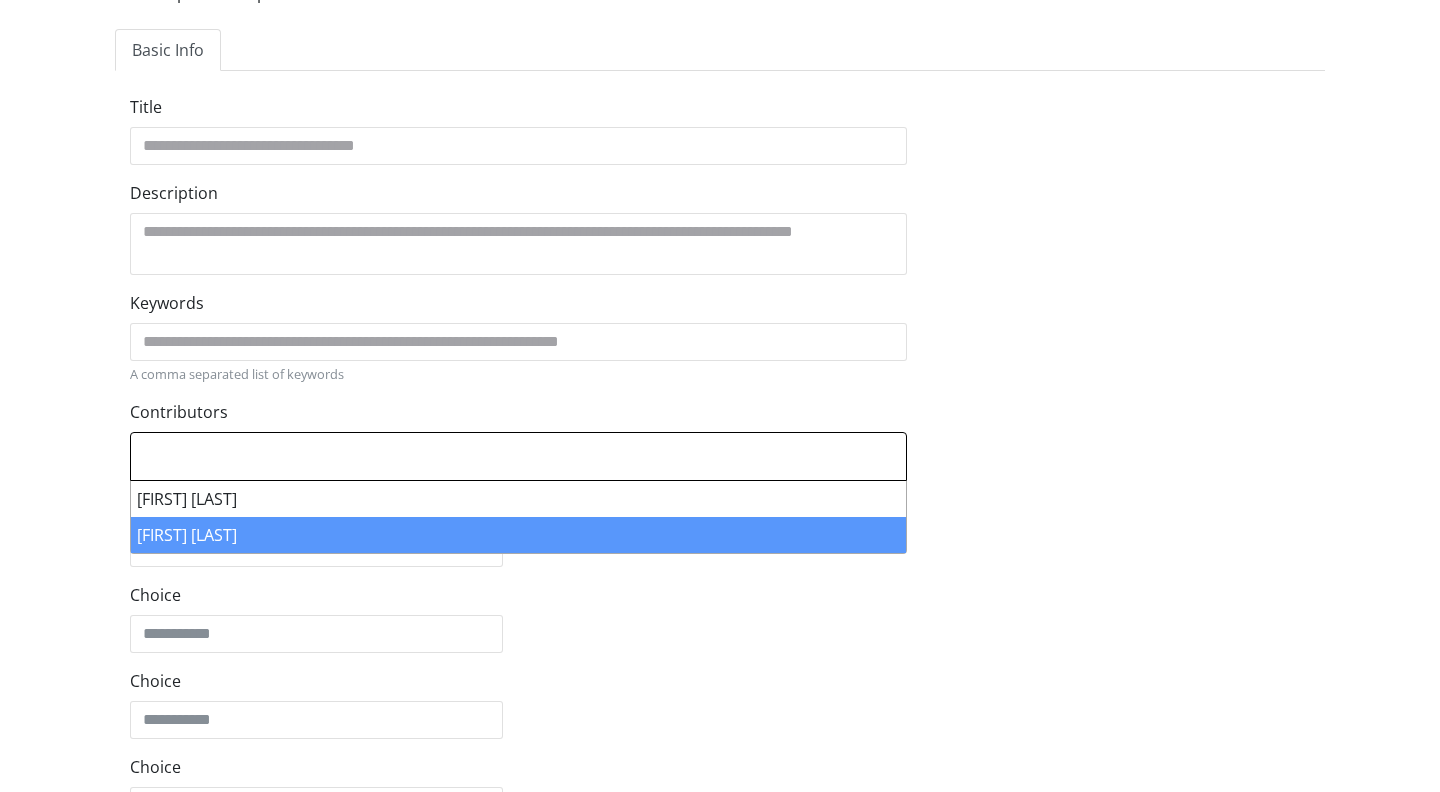select on "******" 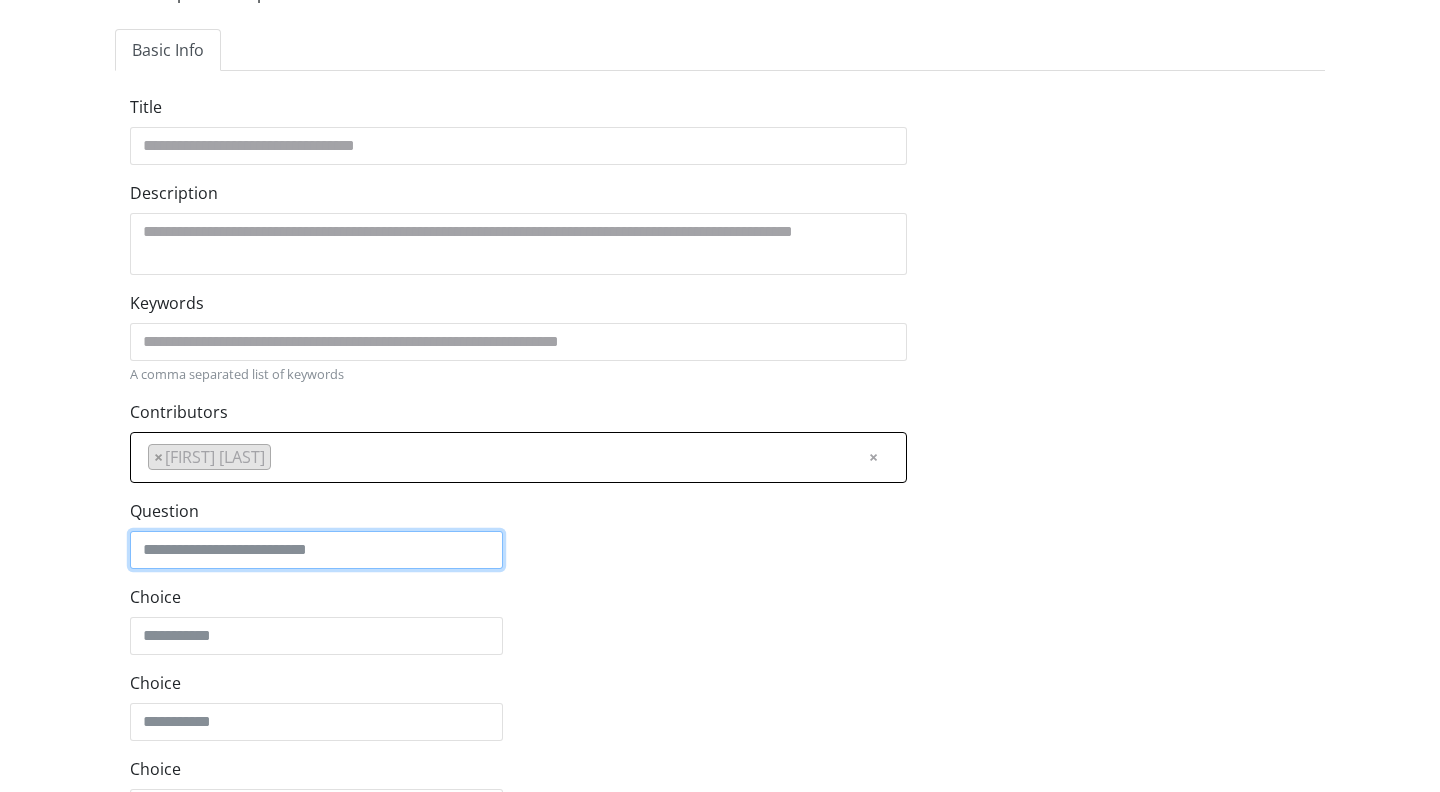 click on "Question" at bounding box center (316, 550) 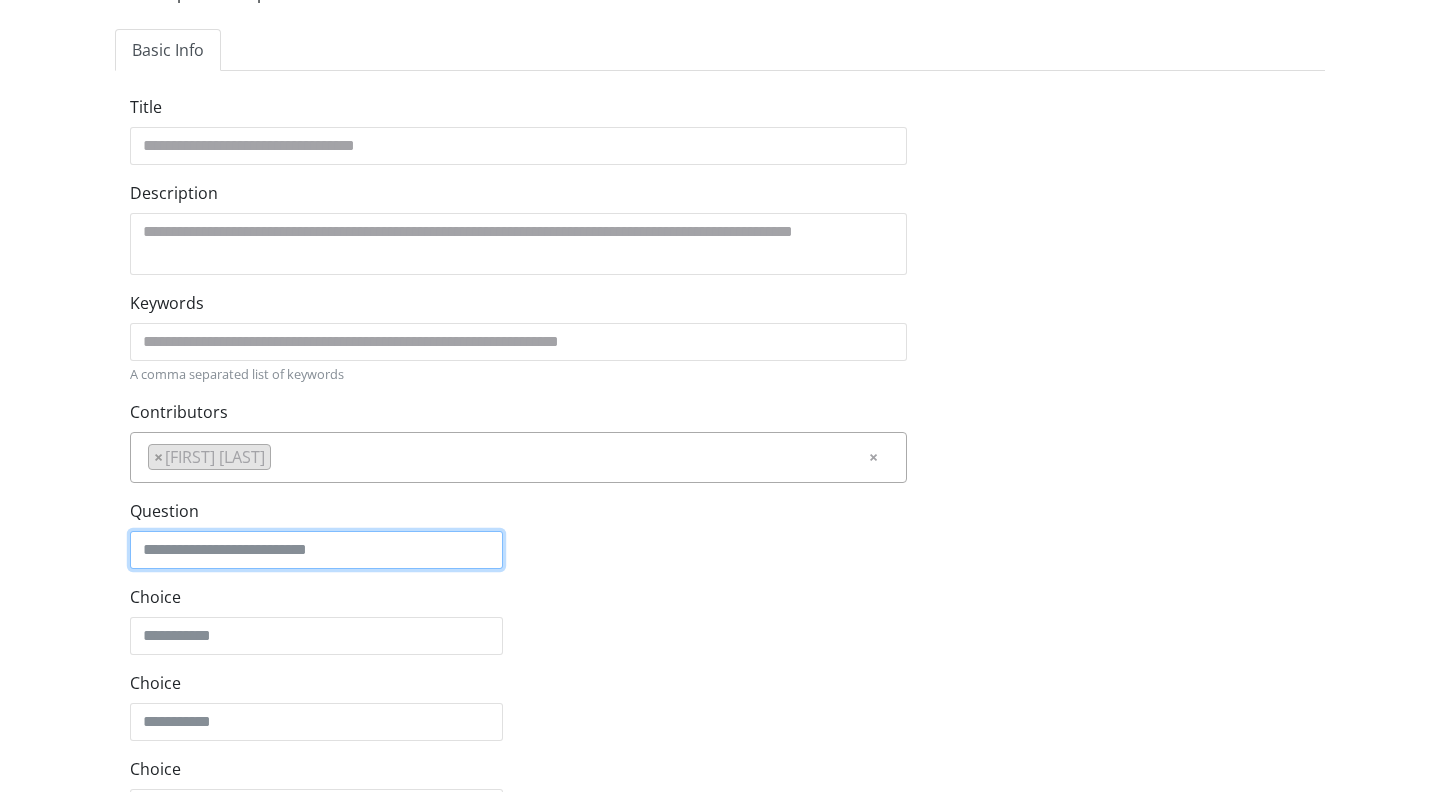type on "**********" 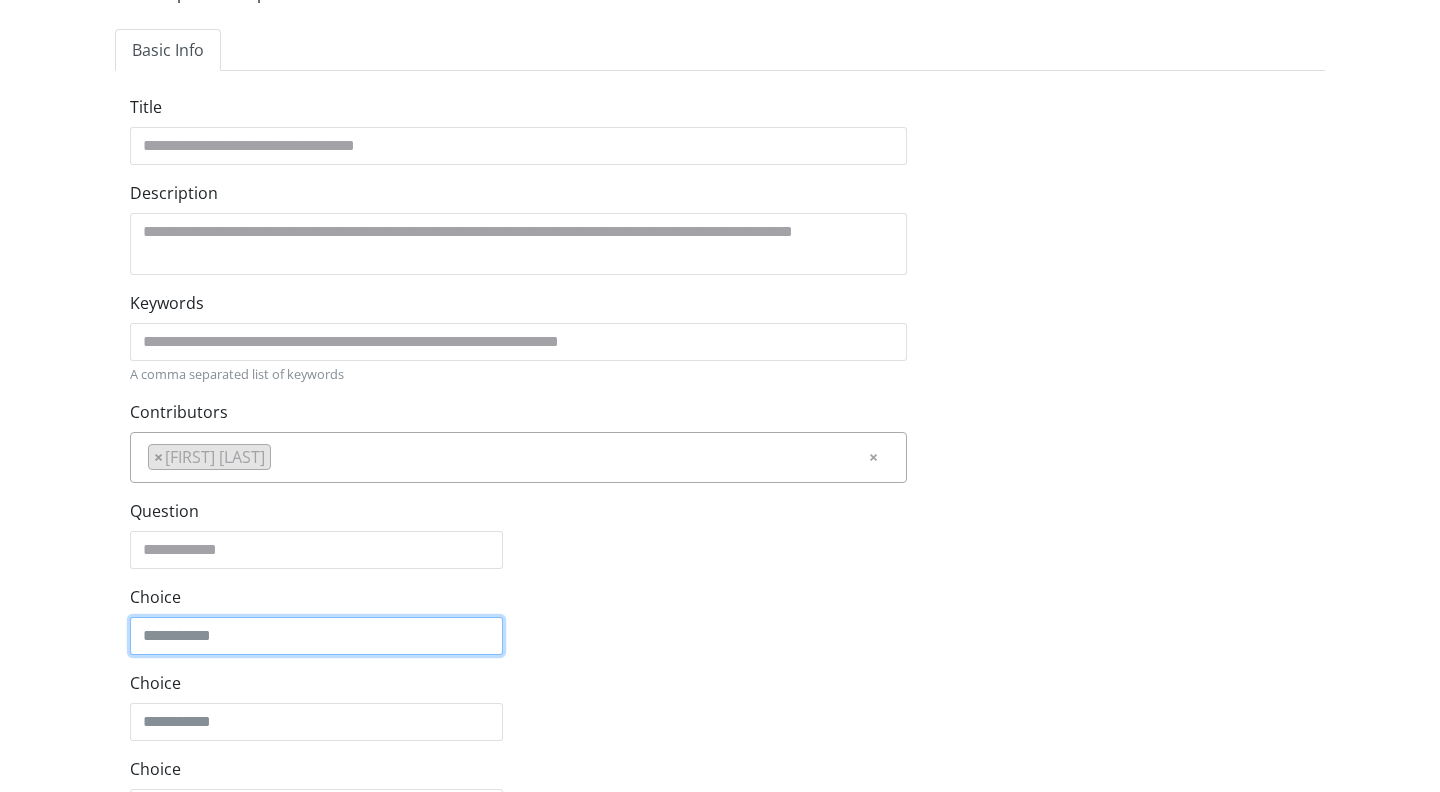 click on "Choice" at bounding box center (316, 636) 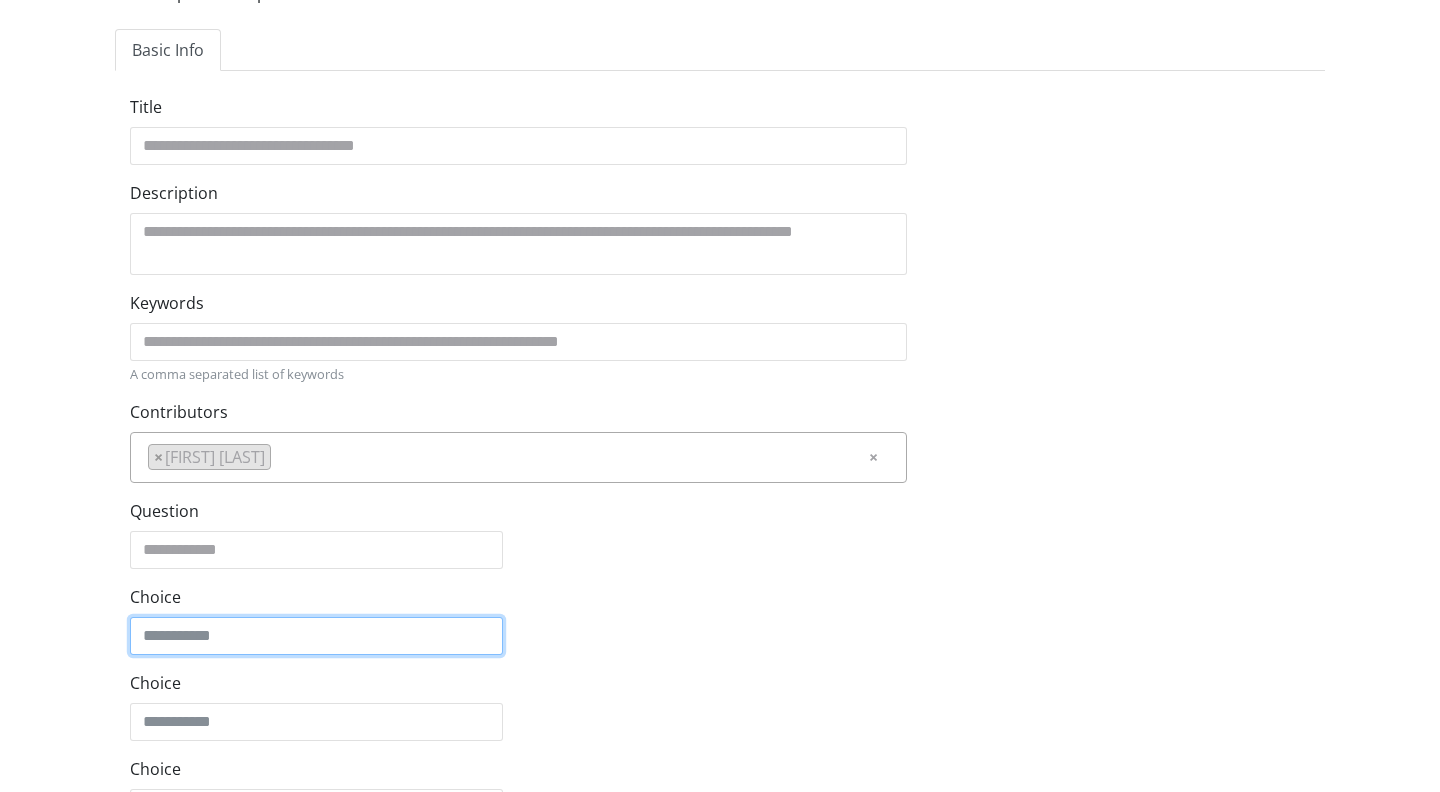 type on "***" 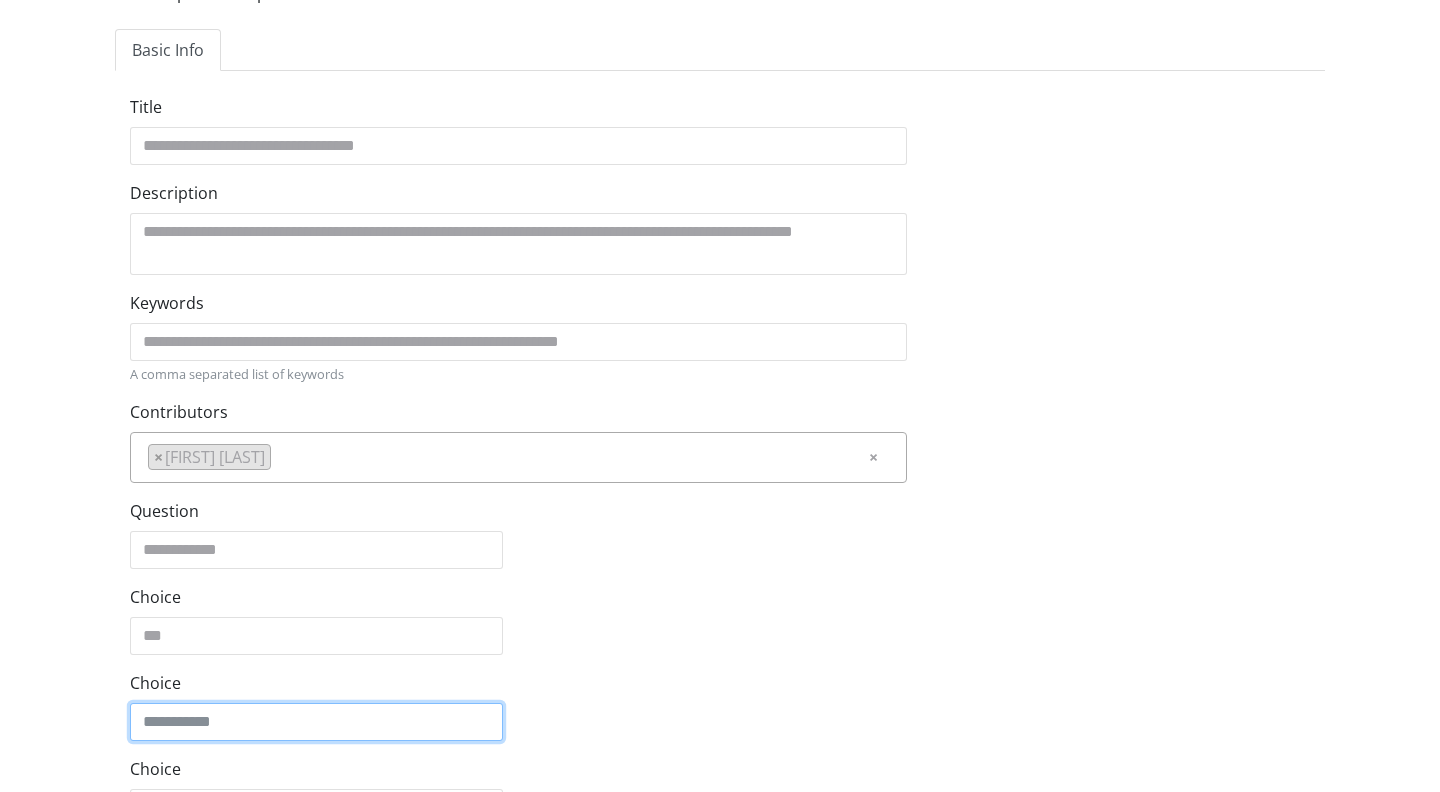 click on "Choice" at bounding box center [316, 722] 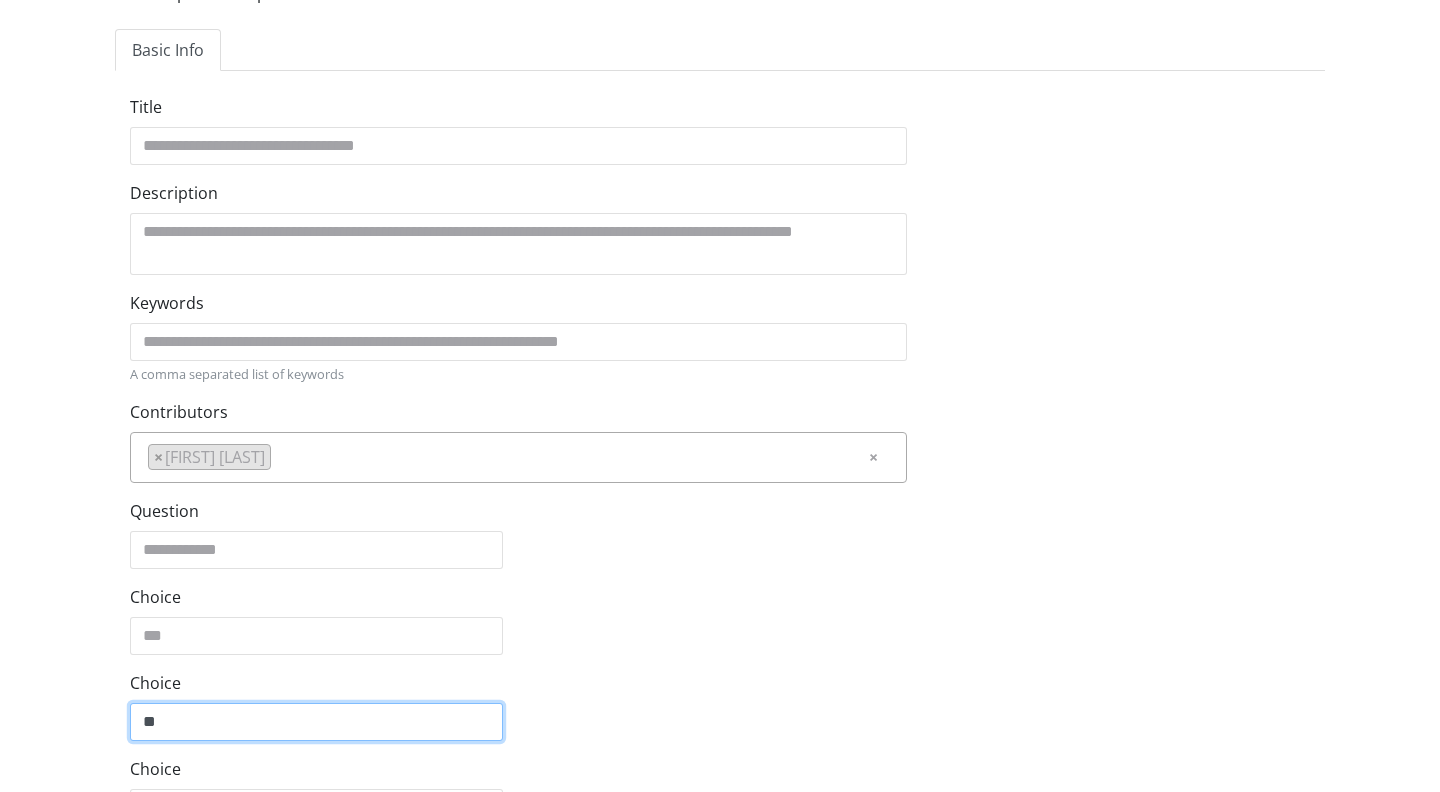 type on "**" 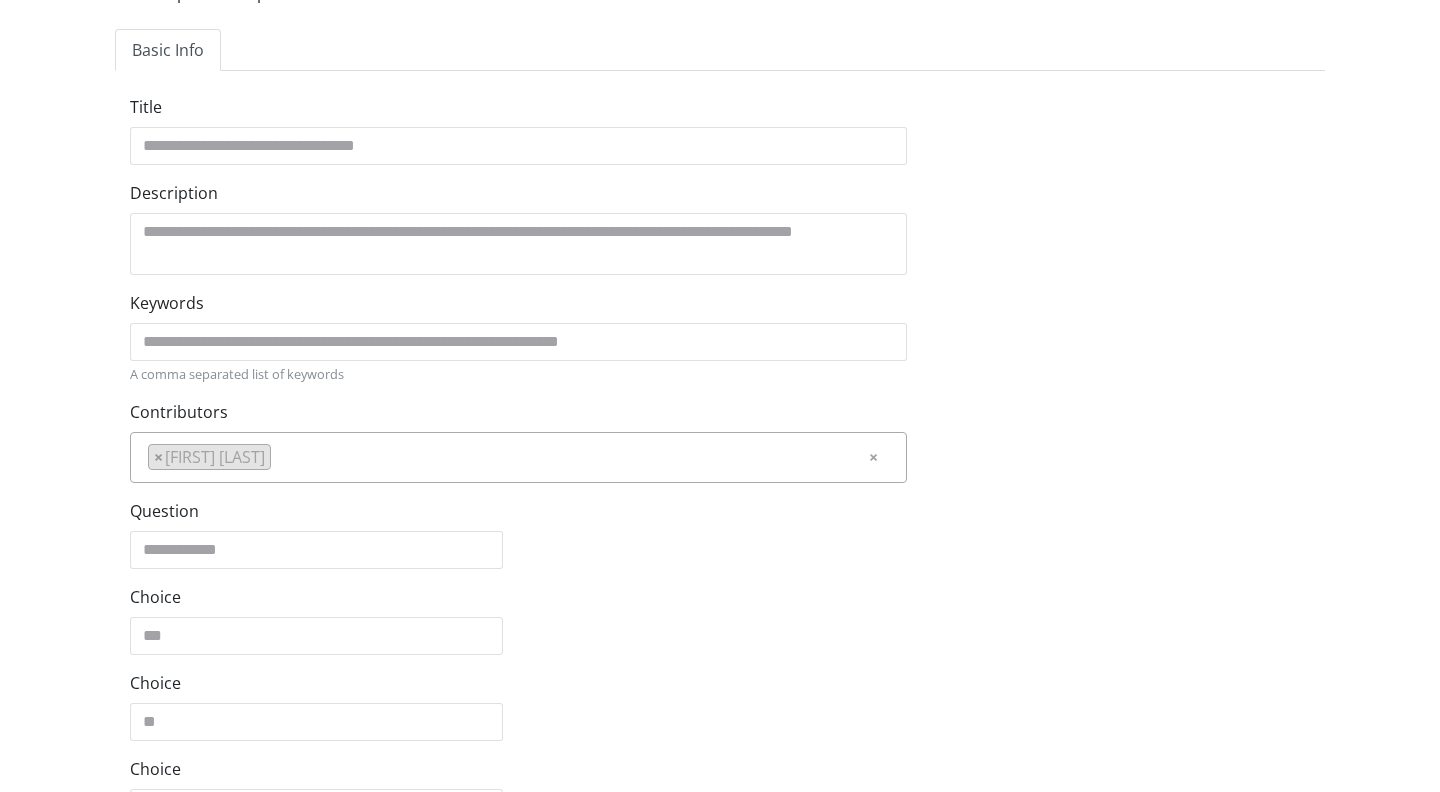 click on "**********" at bounding box center [720, 515] 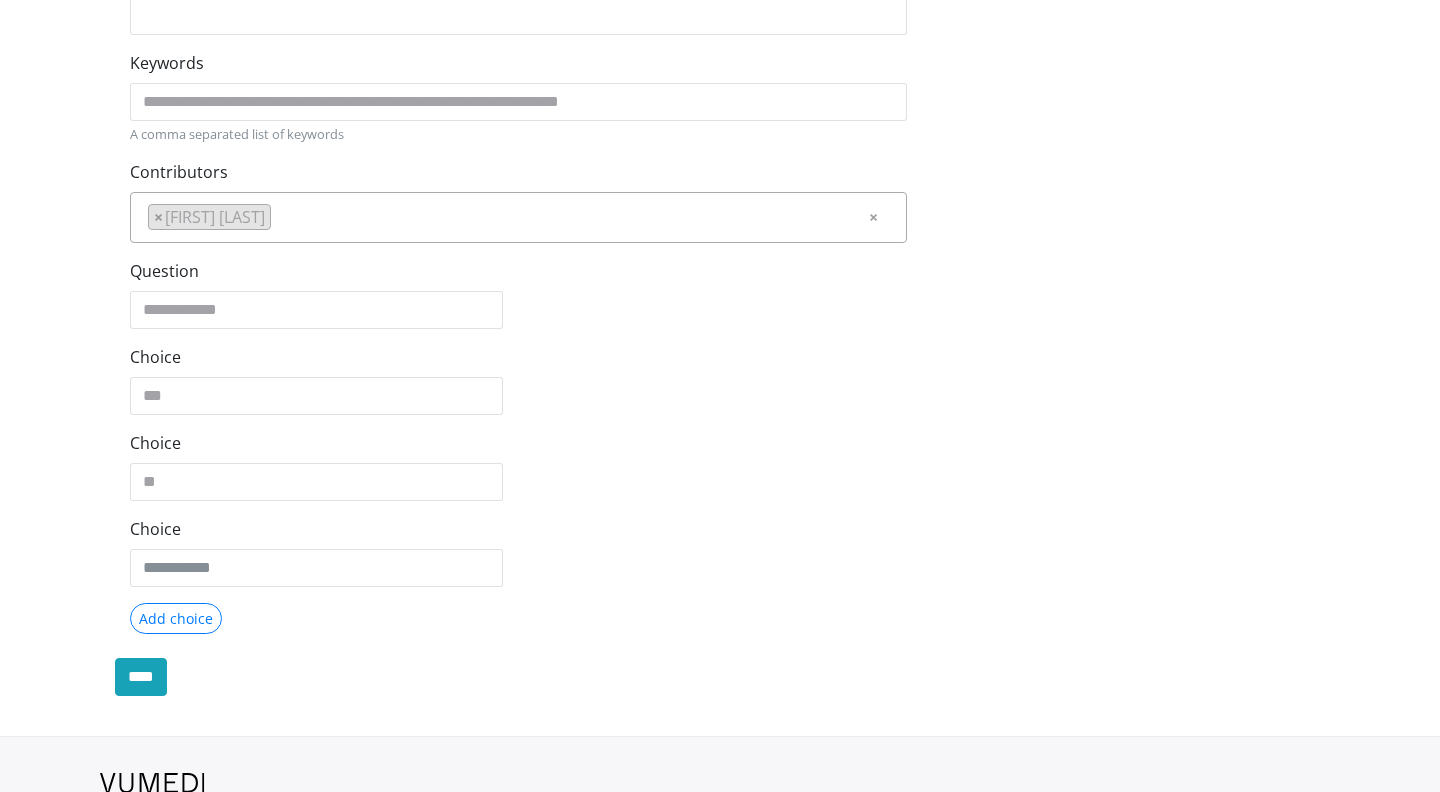 scroll, scrollTop: 479, scrollLeft: 0, axis: vertical 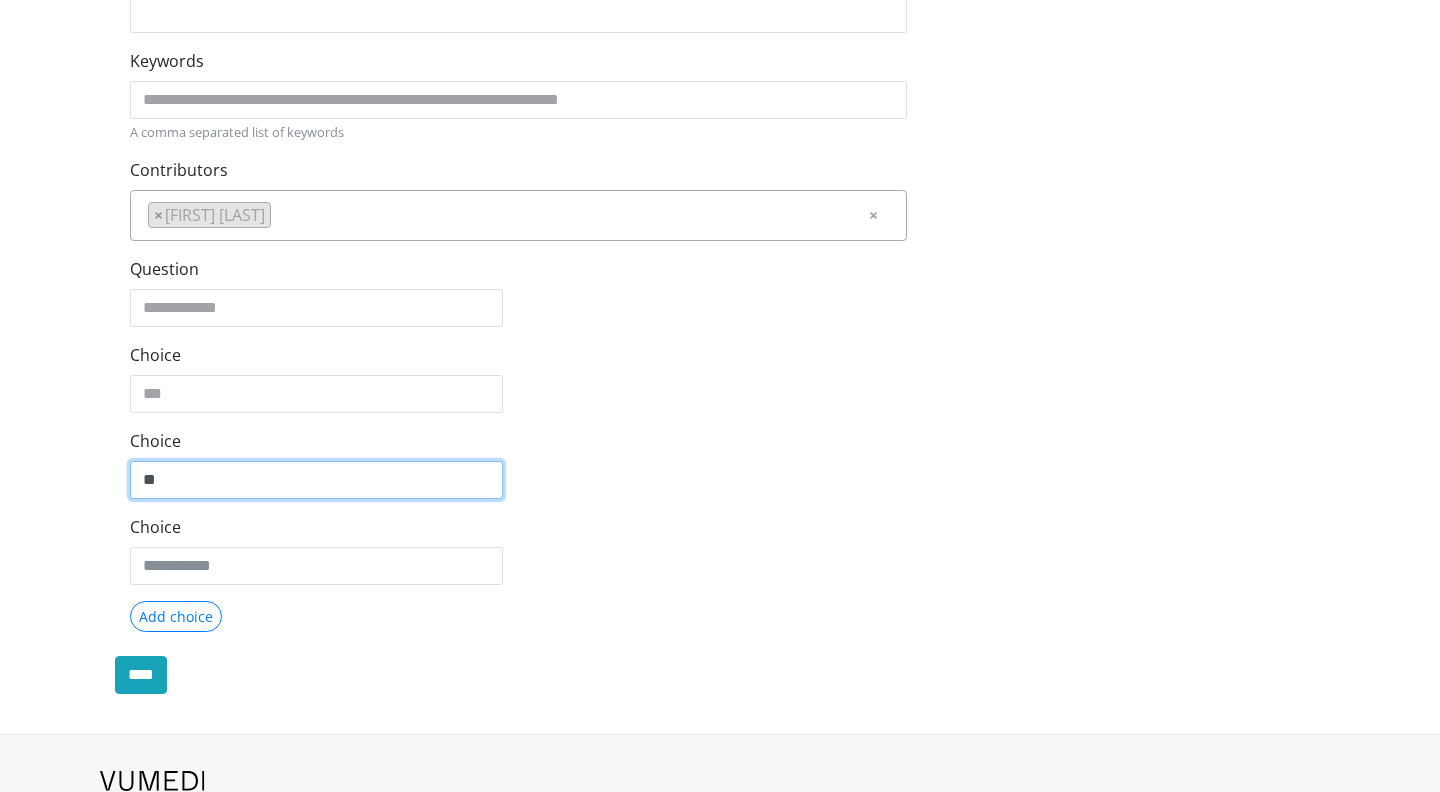 click on "**" at bounding box center [316, 480] 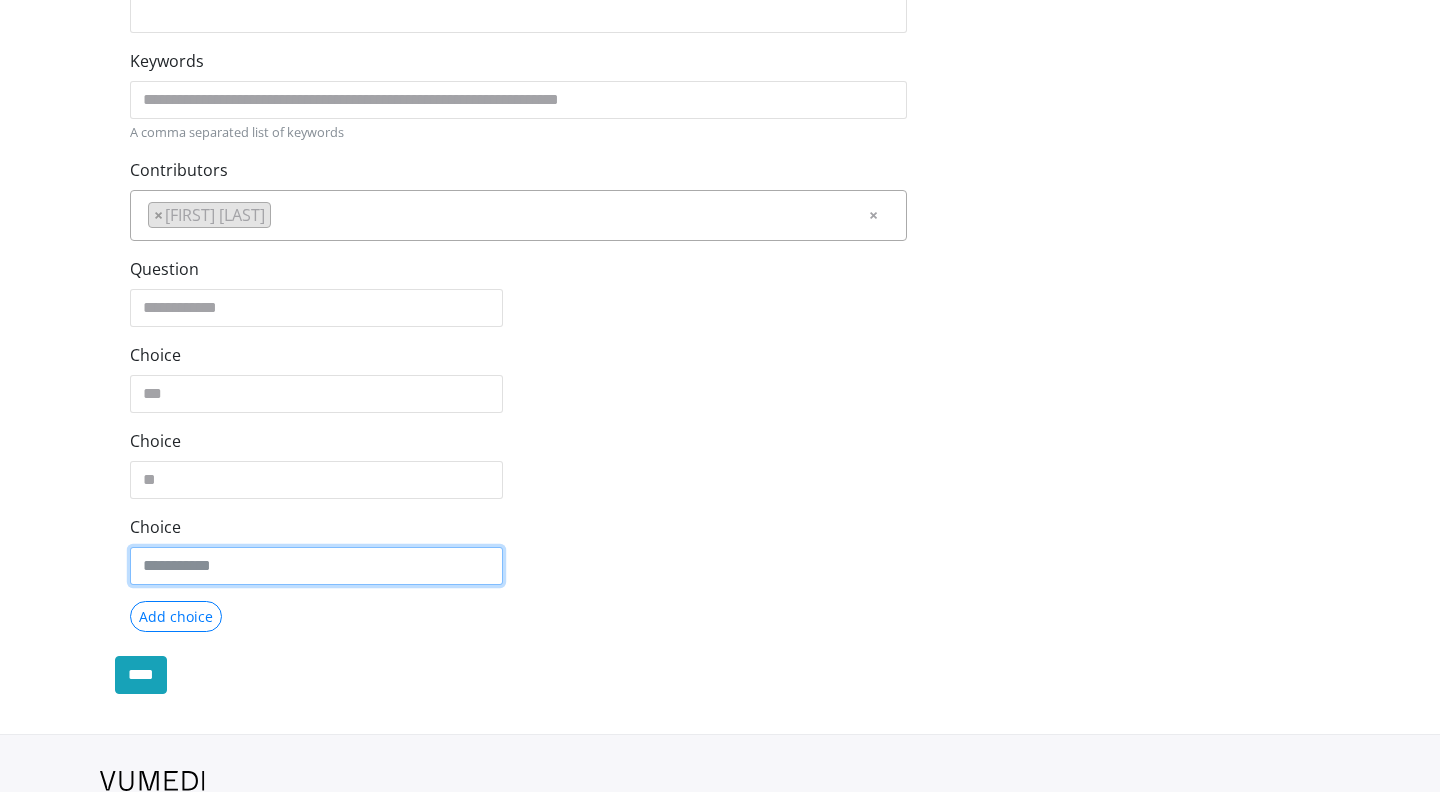 click on "Choice" at bounding box center (316, 480) 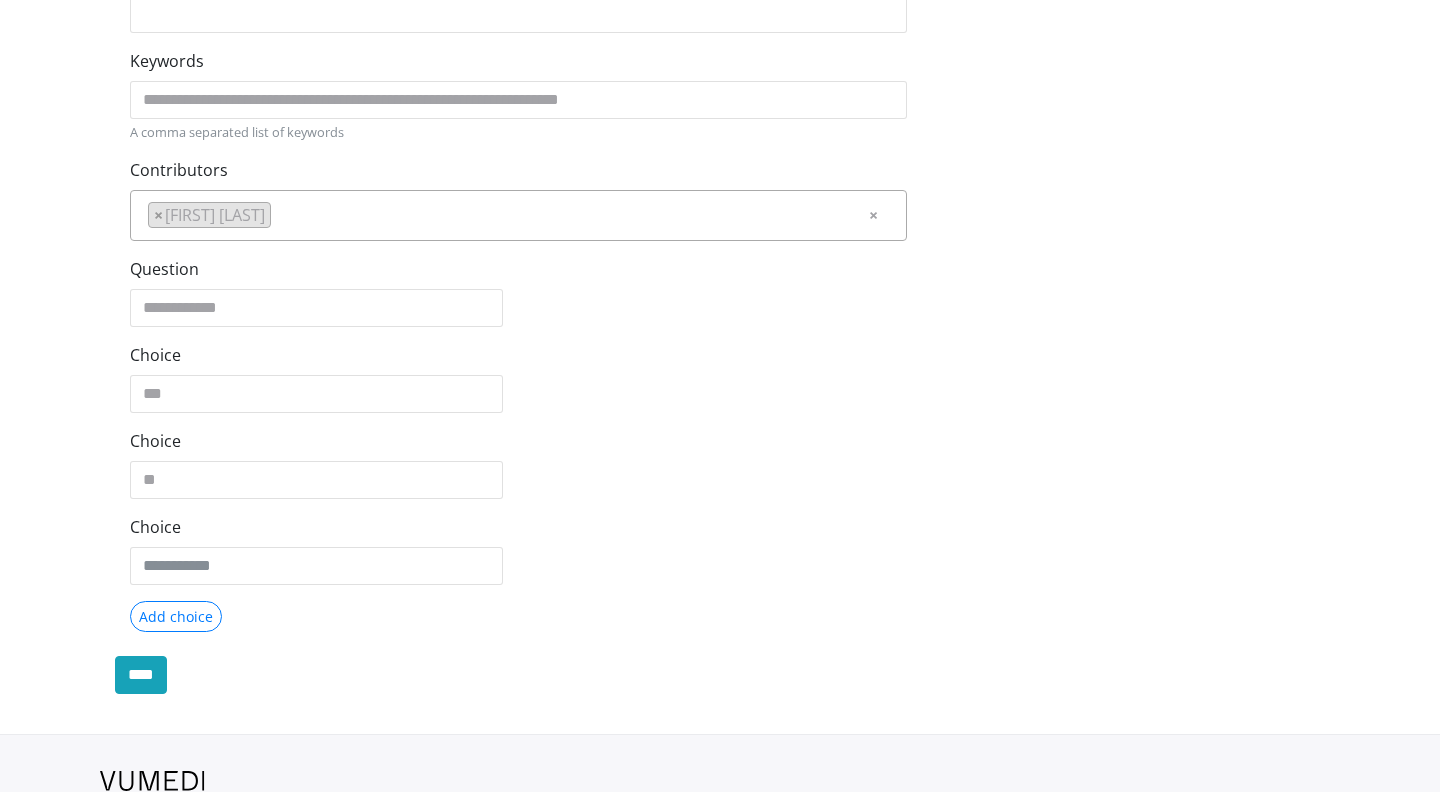 click on "**********" at bounding box center [720, 273] 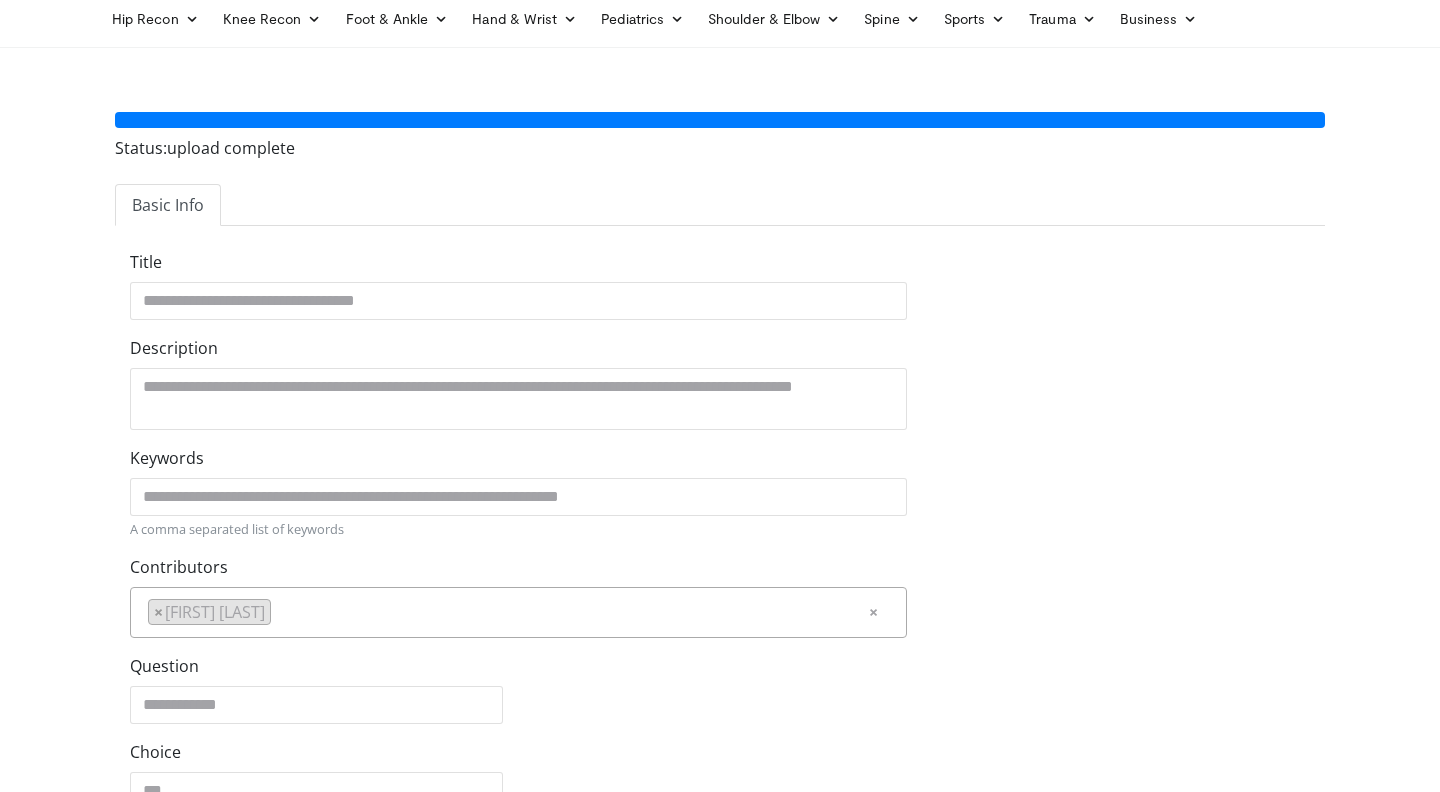 scroll, scrollTop: 0, scrollLeft: 0, axis: both 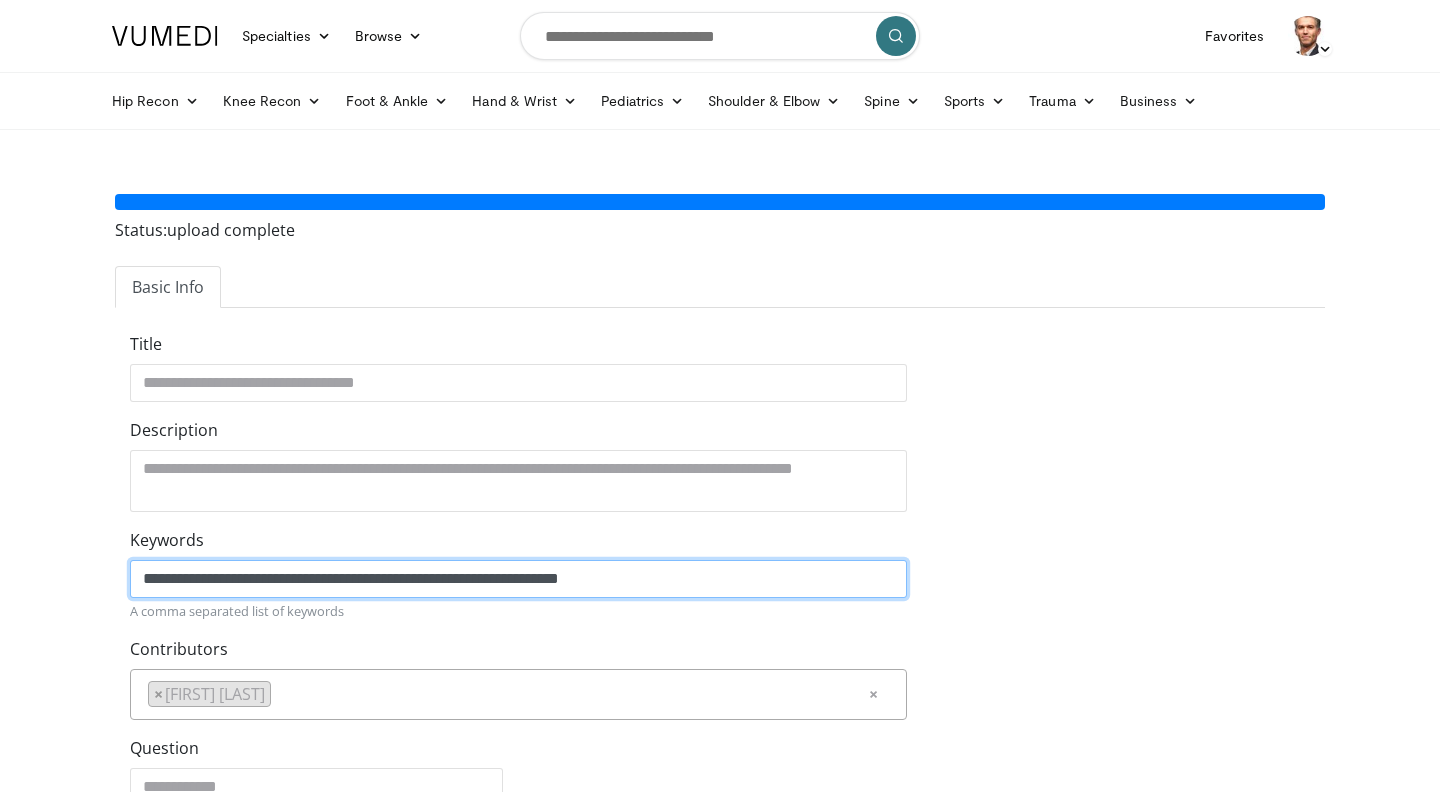 click on "**********" 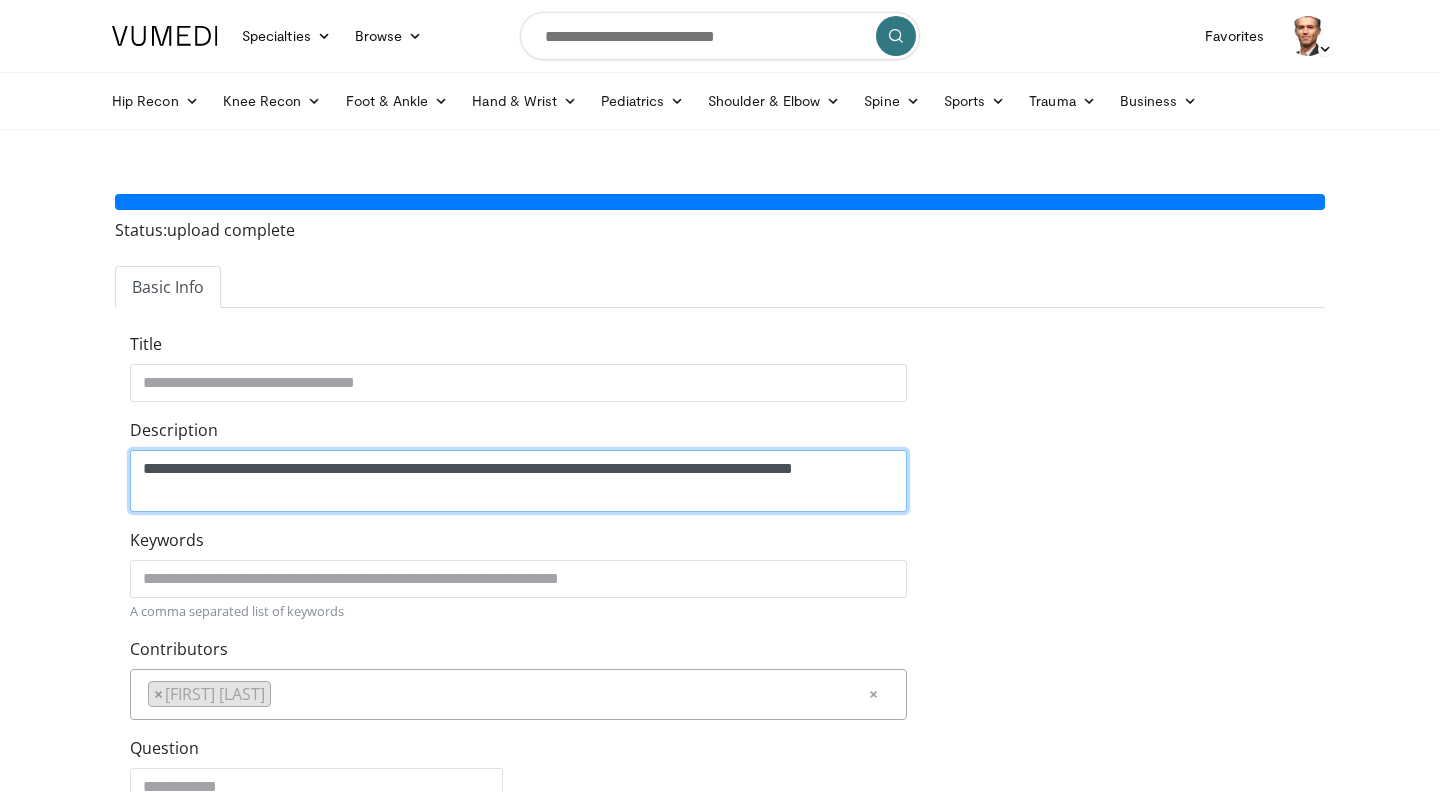 click on "**********" at bounding box center [518, 481] 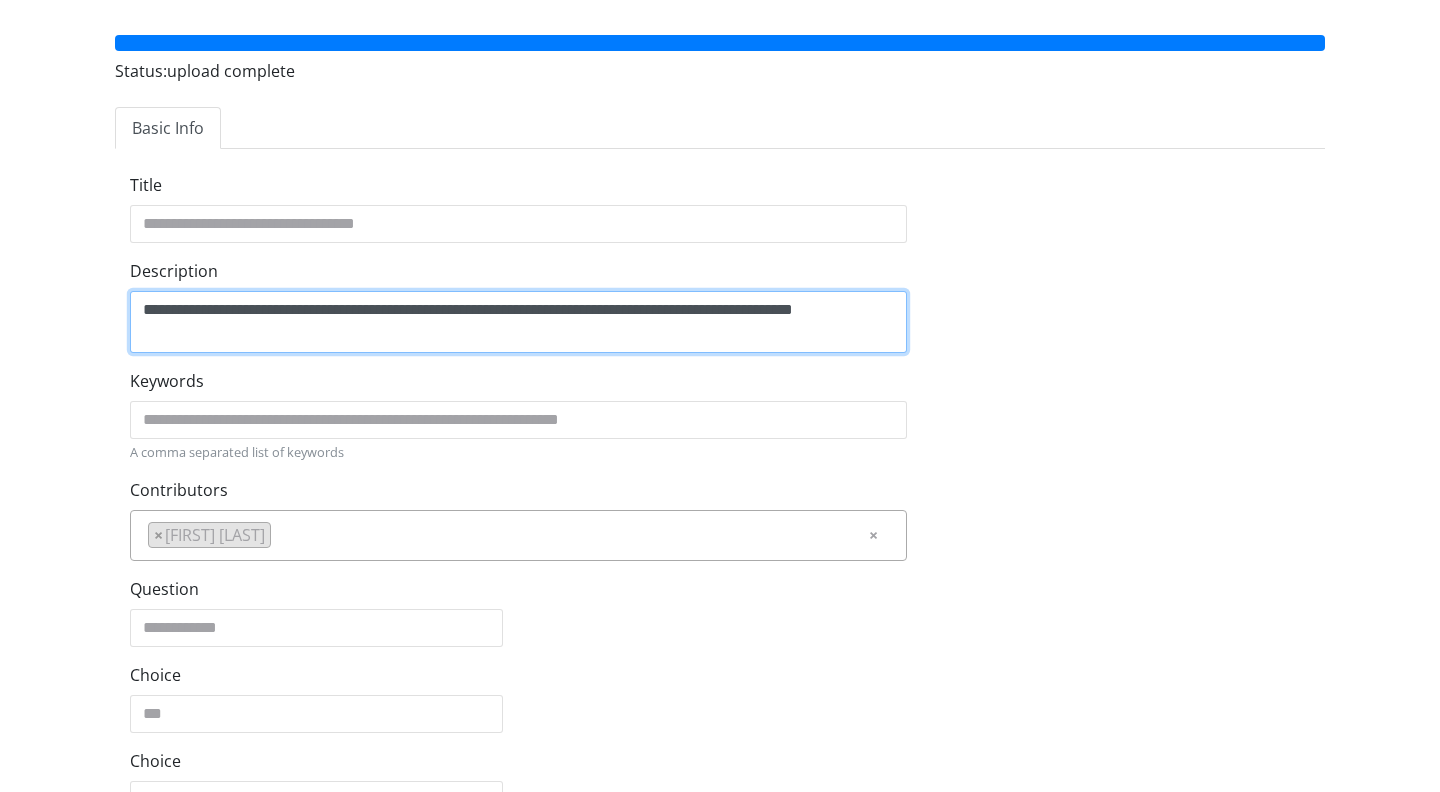 scroll, scrollTop: 579, scrollLeft: 0, axis: vertical 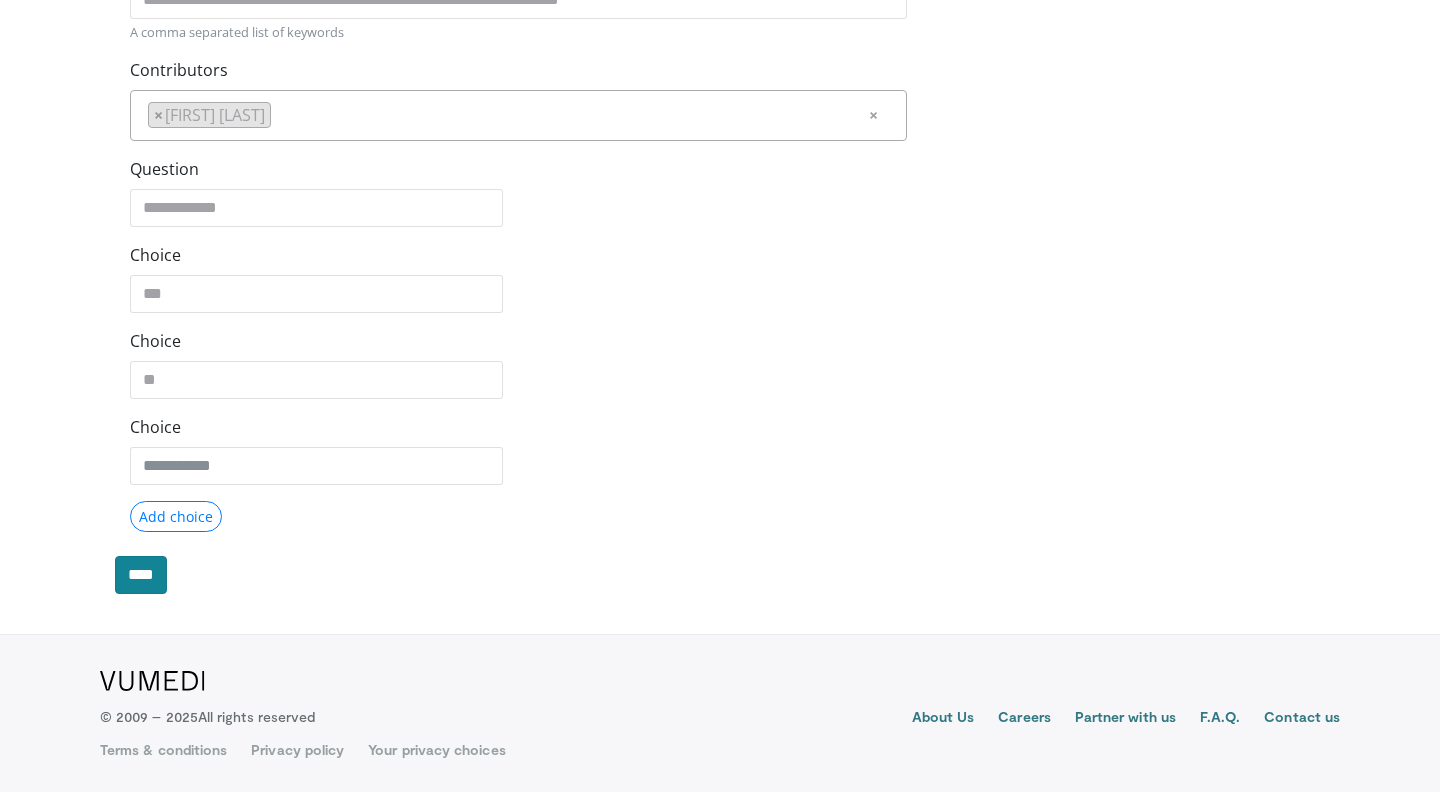 type on "**********" 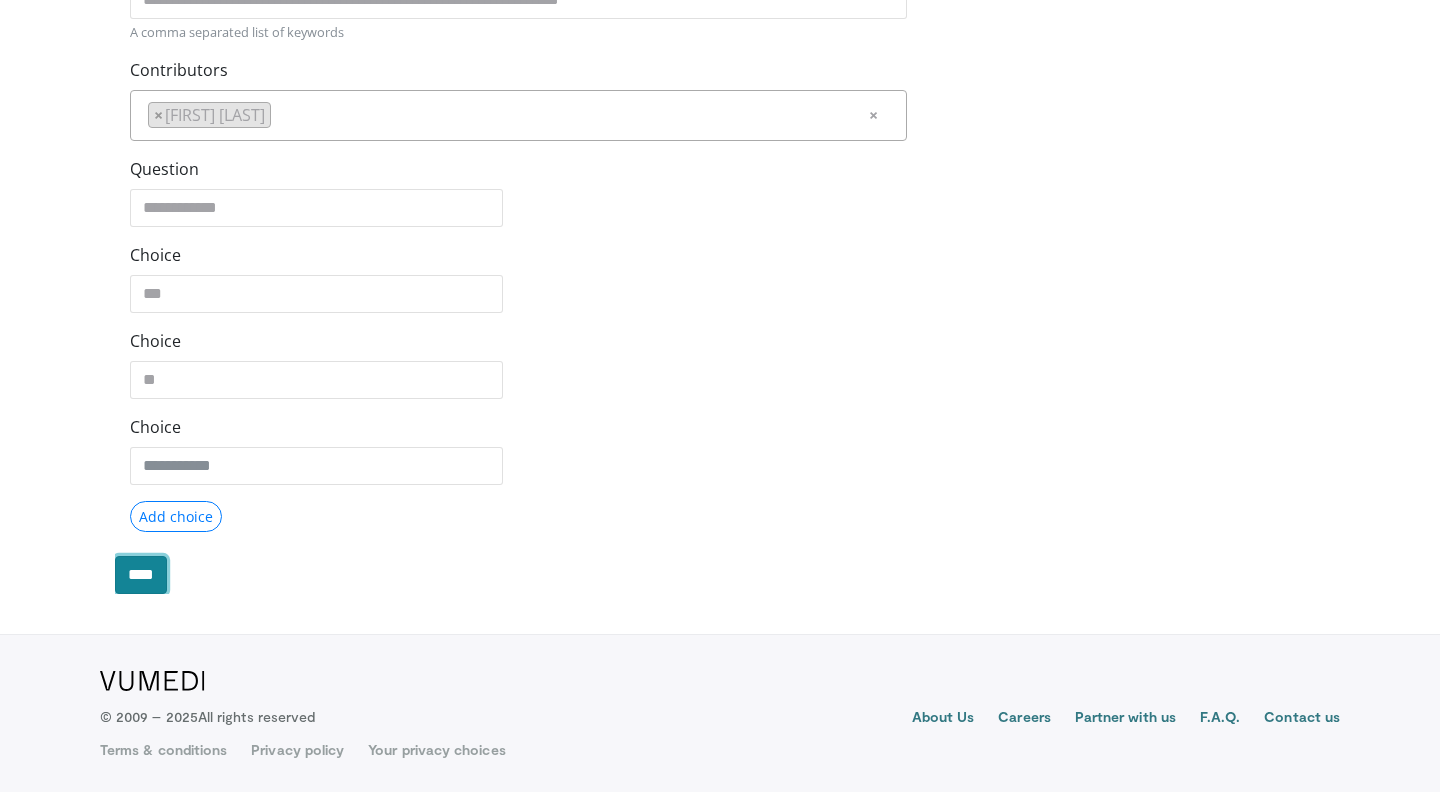 click on "****" at bounding box center [141, 575] 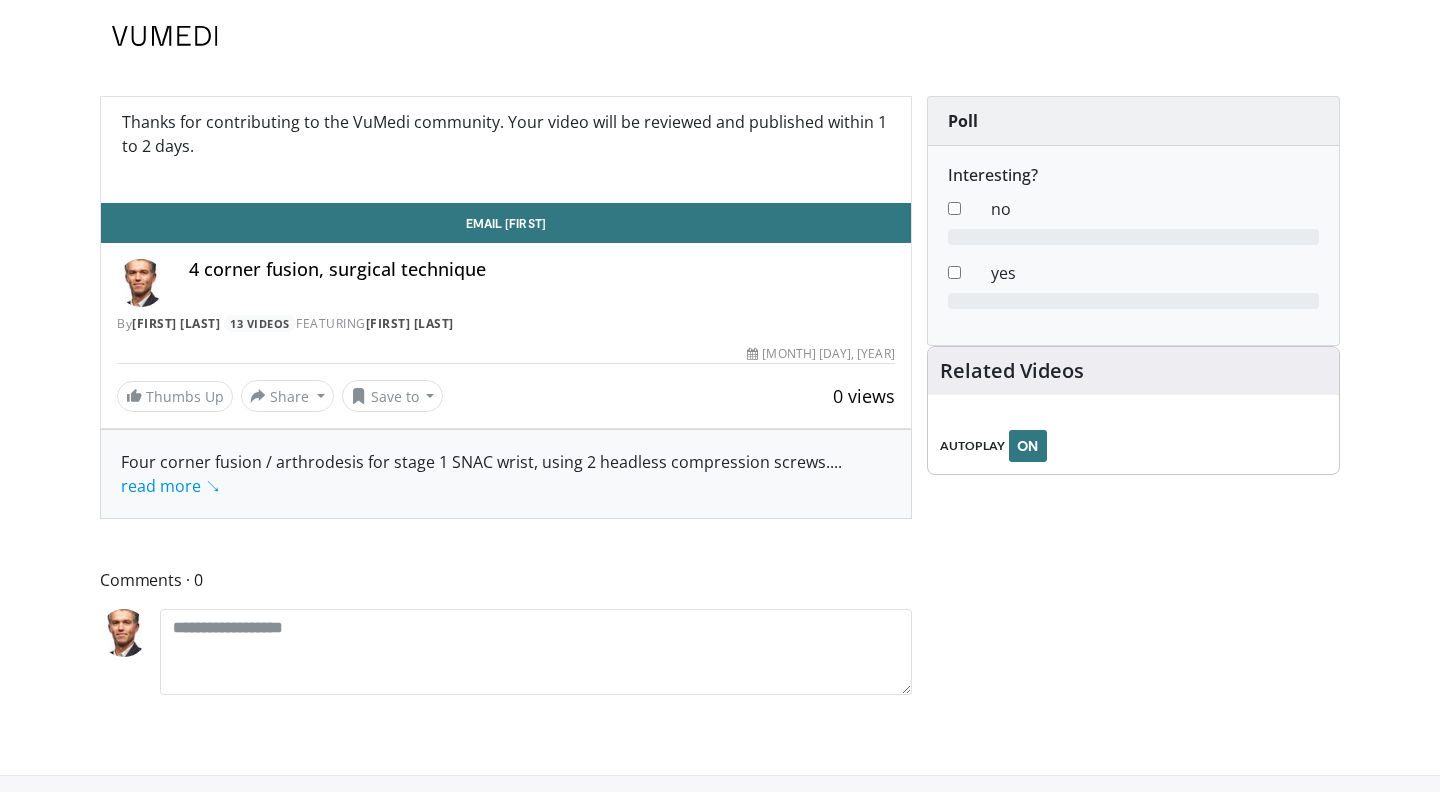 scroll, scrollTop: 0, scrollLeft: 0, axis: both 